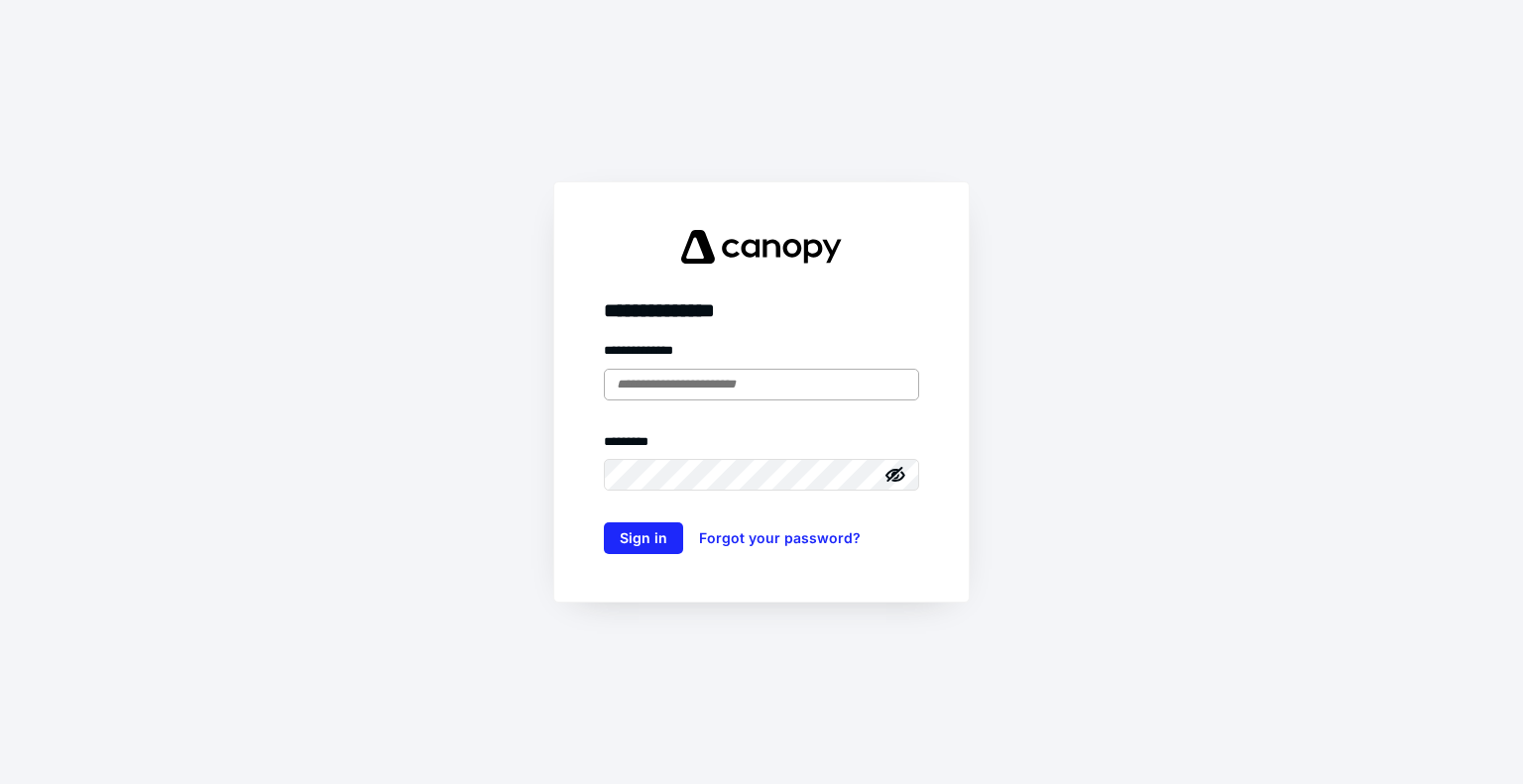 scroll, scrollTop: 0, scrollLeft: 0, axis: both 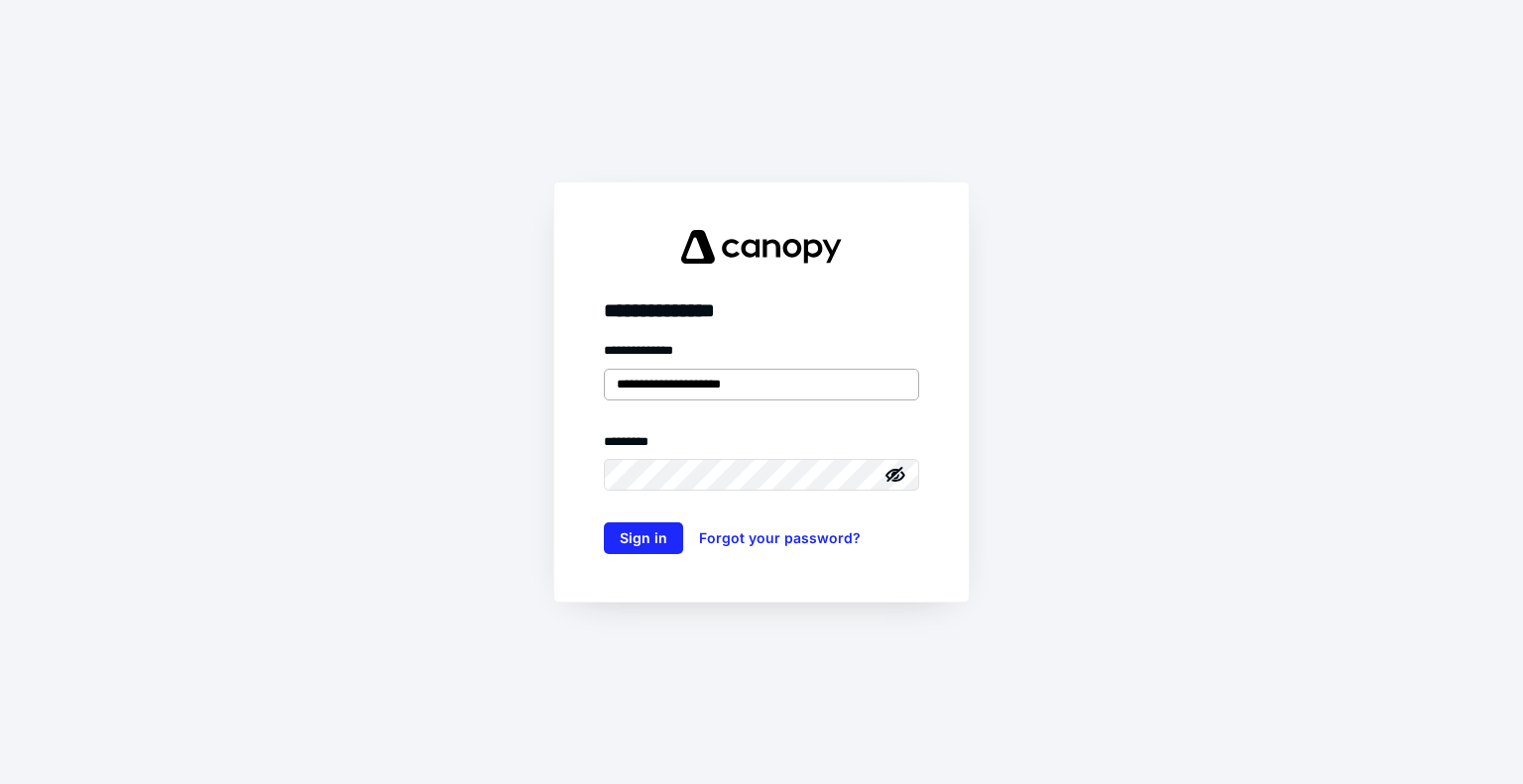 type on "**********" 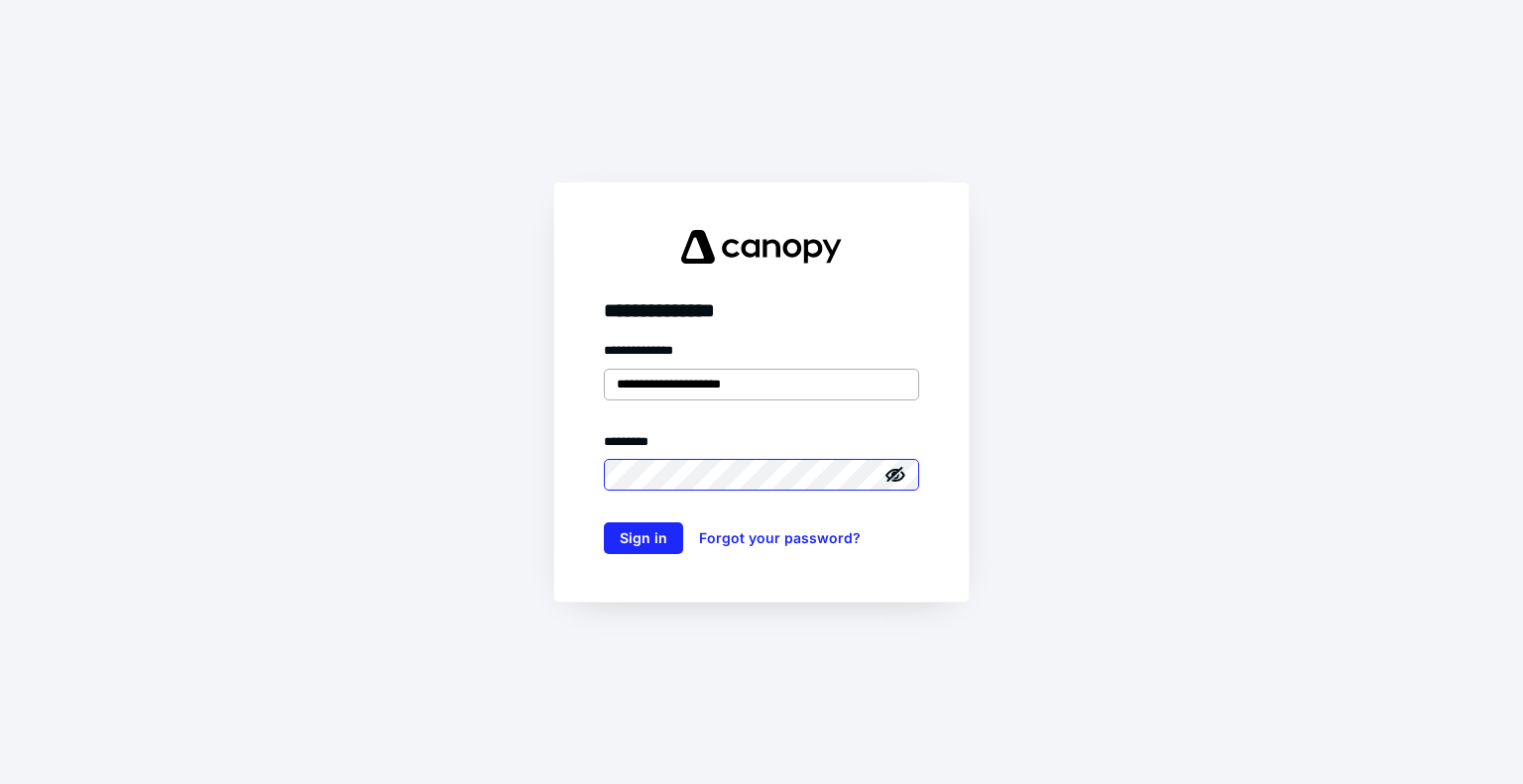 click on "Sign in" at bounding box center [644, 538] 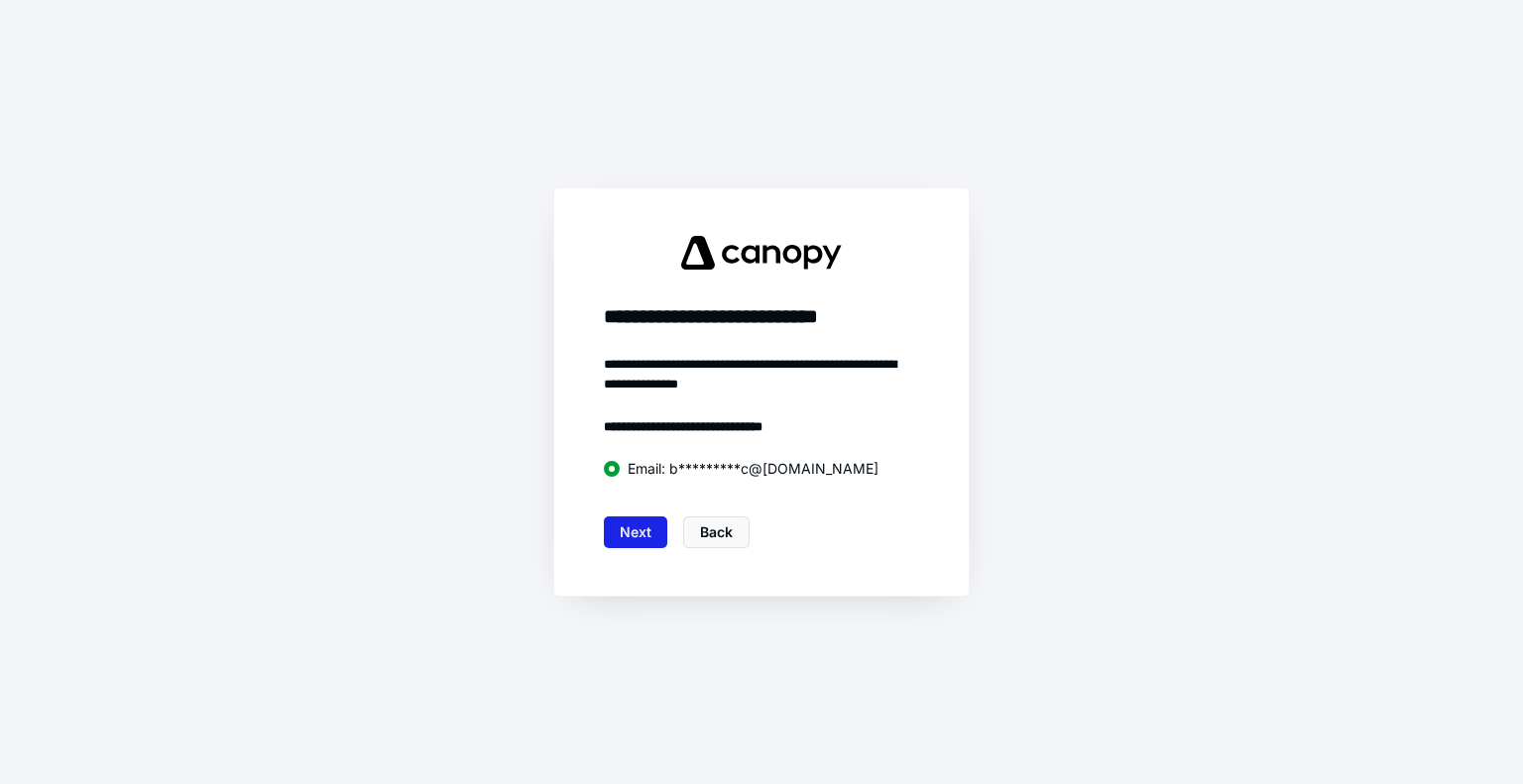 click on "Next" at bounding box center (636, 532) 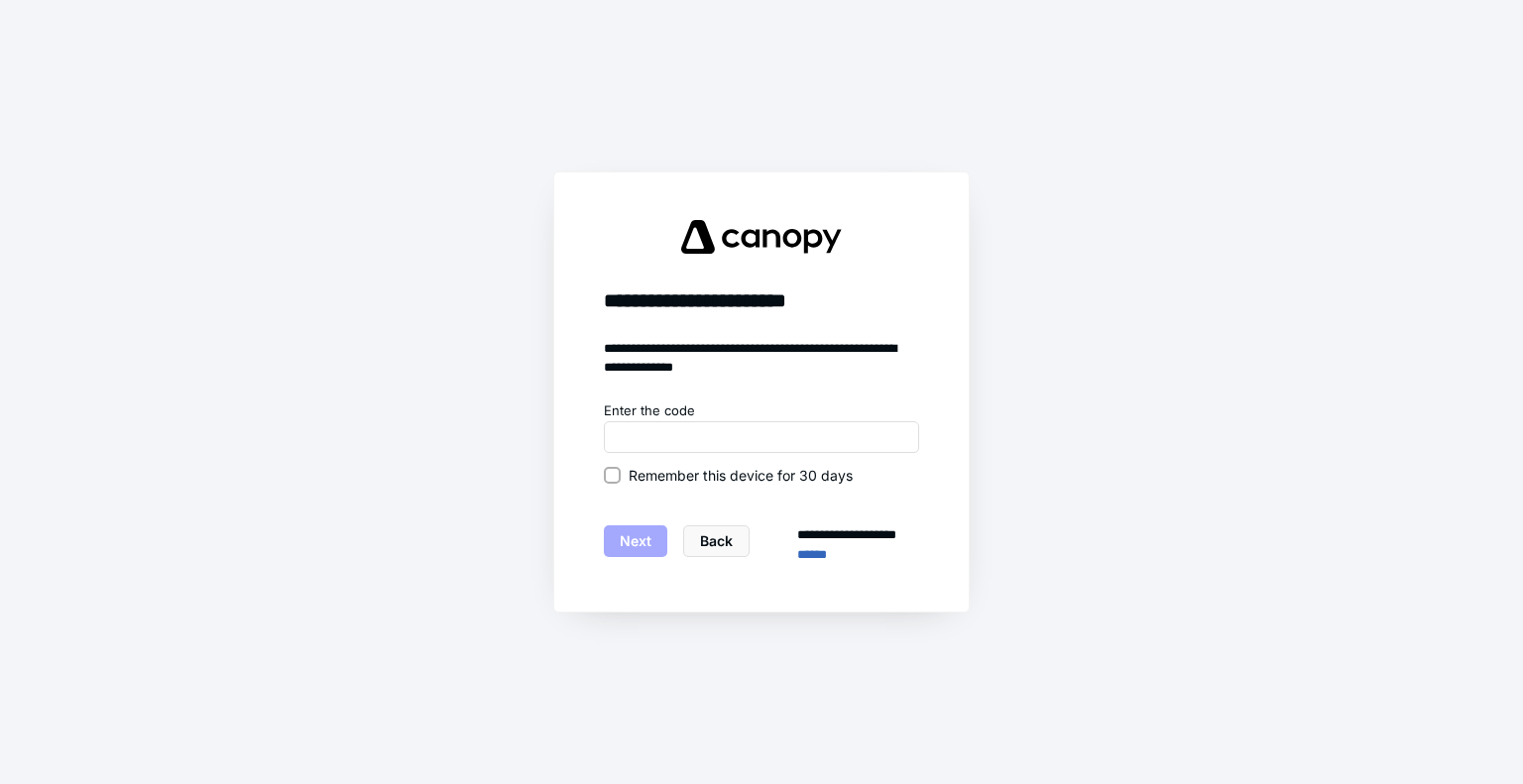 click 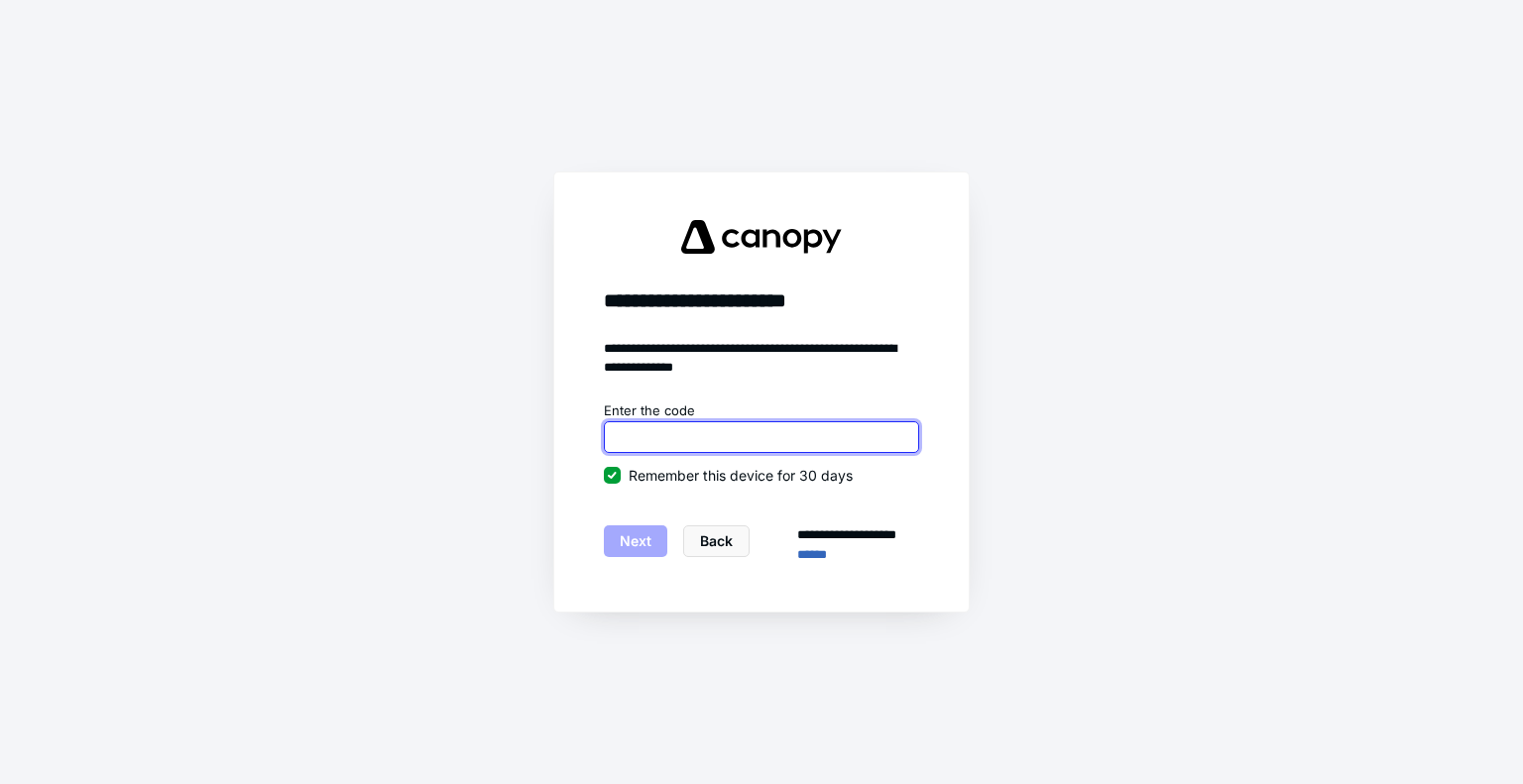 click at bounding box center (762, 437) 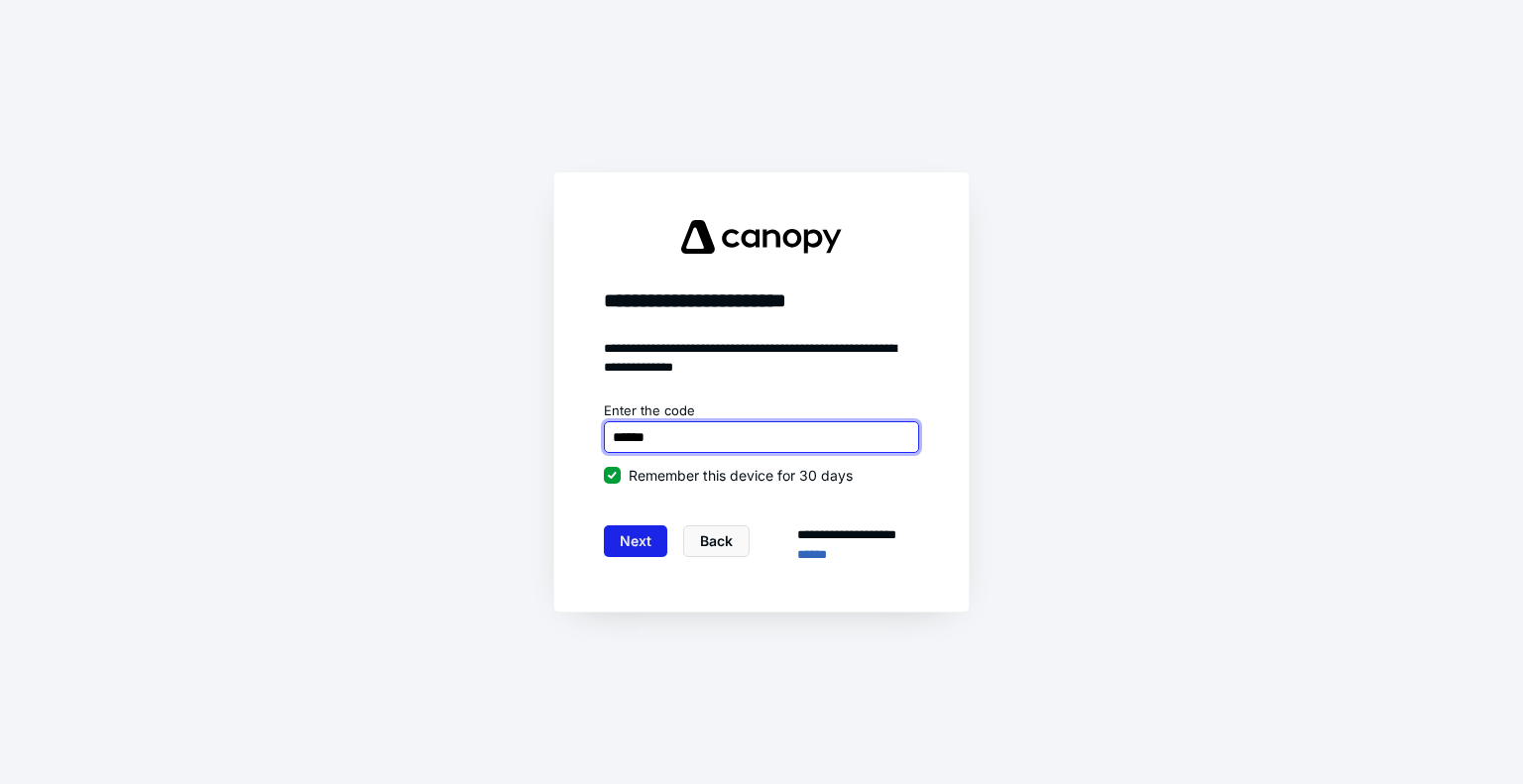 type on "******" 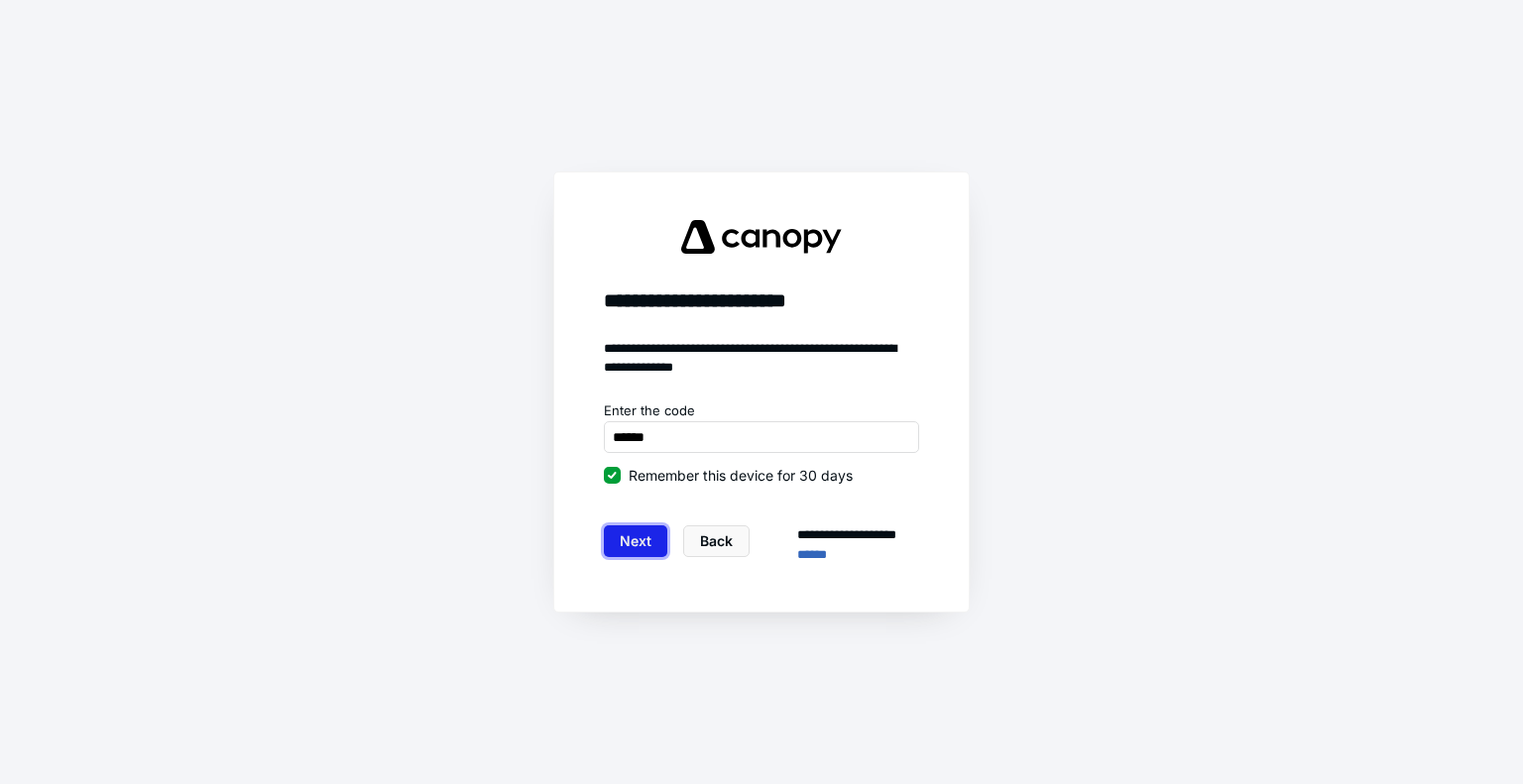 click on "Next" at bounding box center [636, 541] 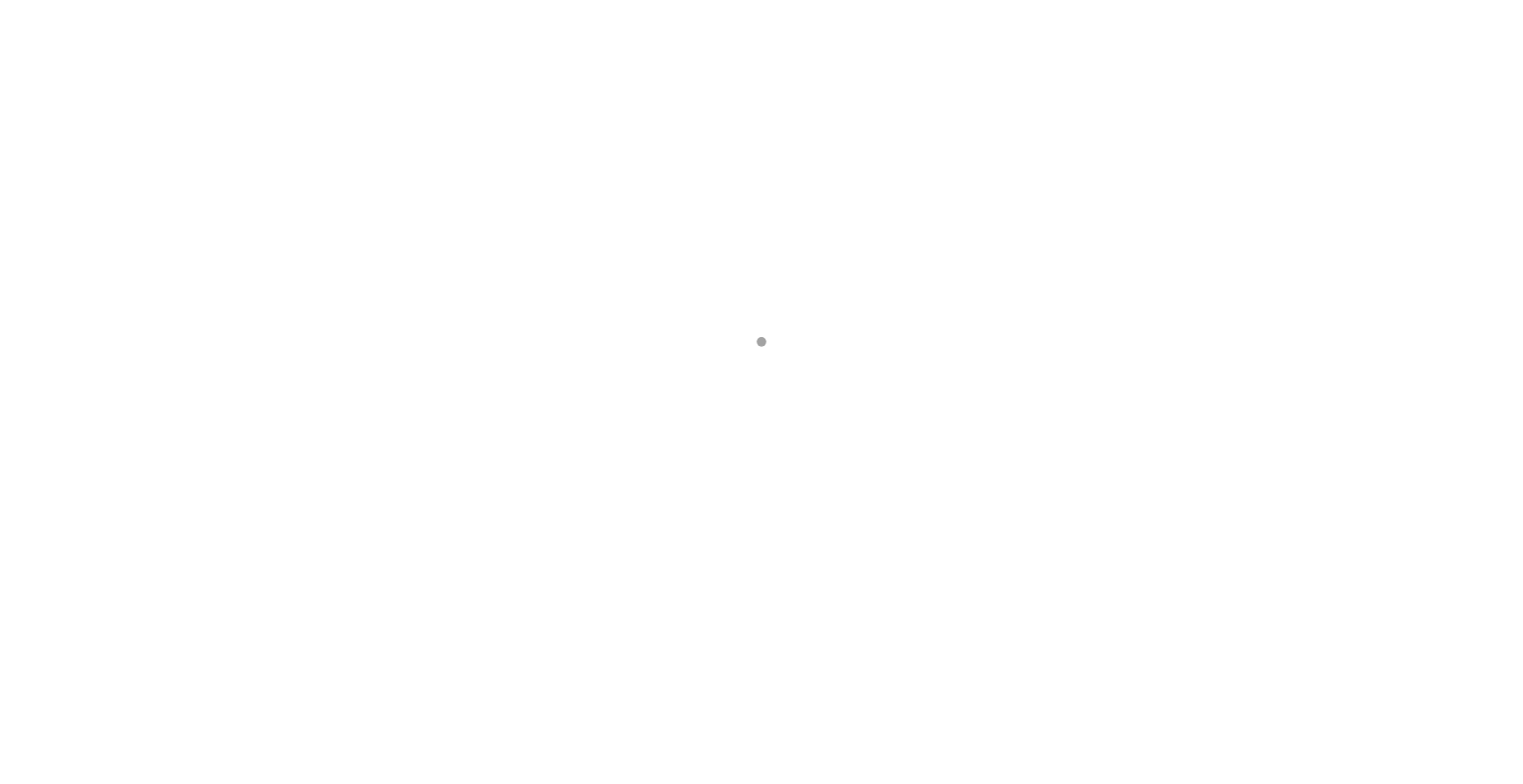scroll, scrollTop: 0, scrollLeft: 0, axis: both 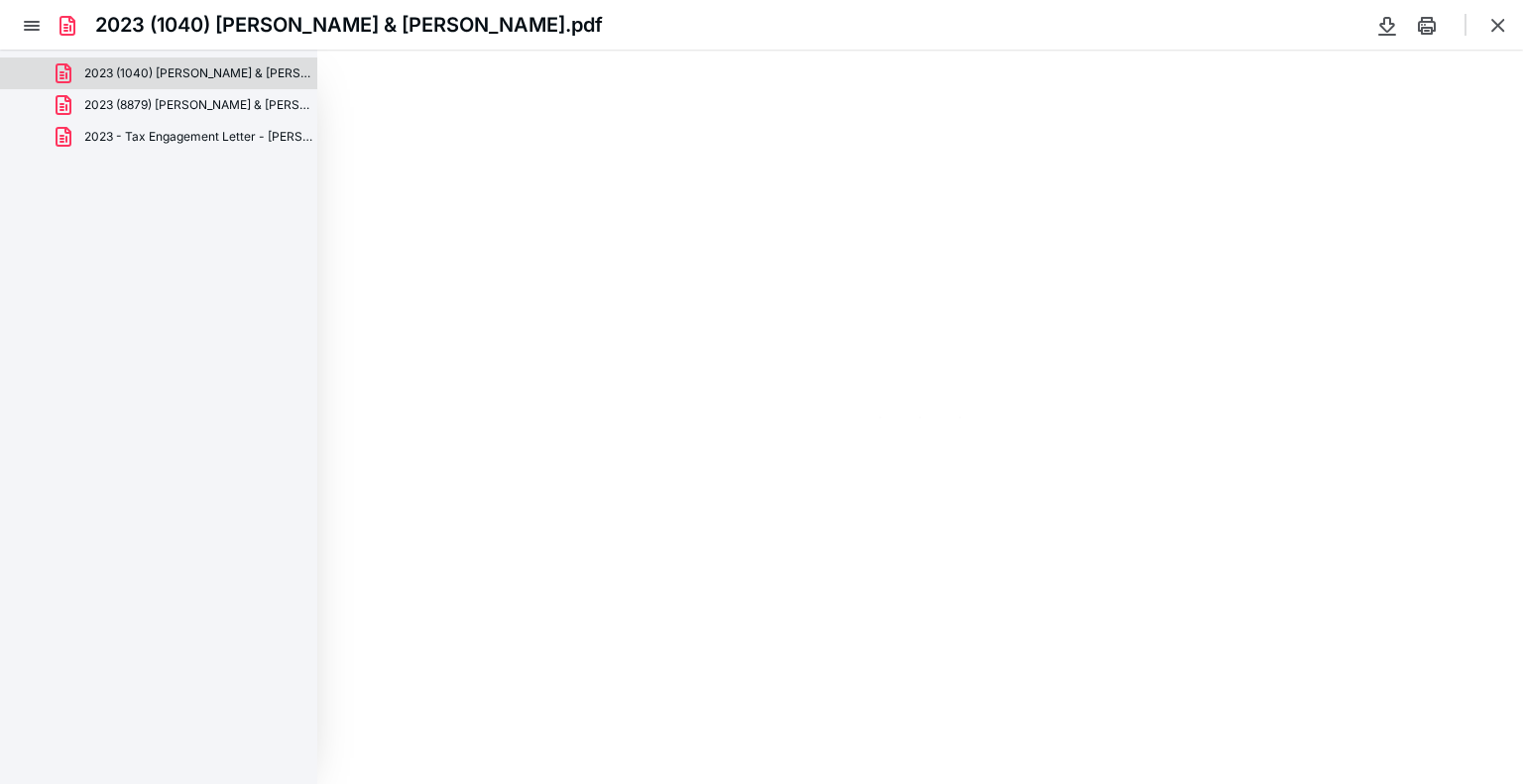 type on "89" 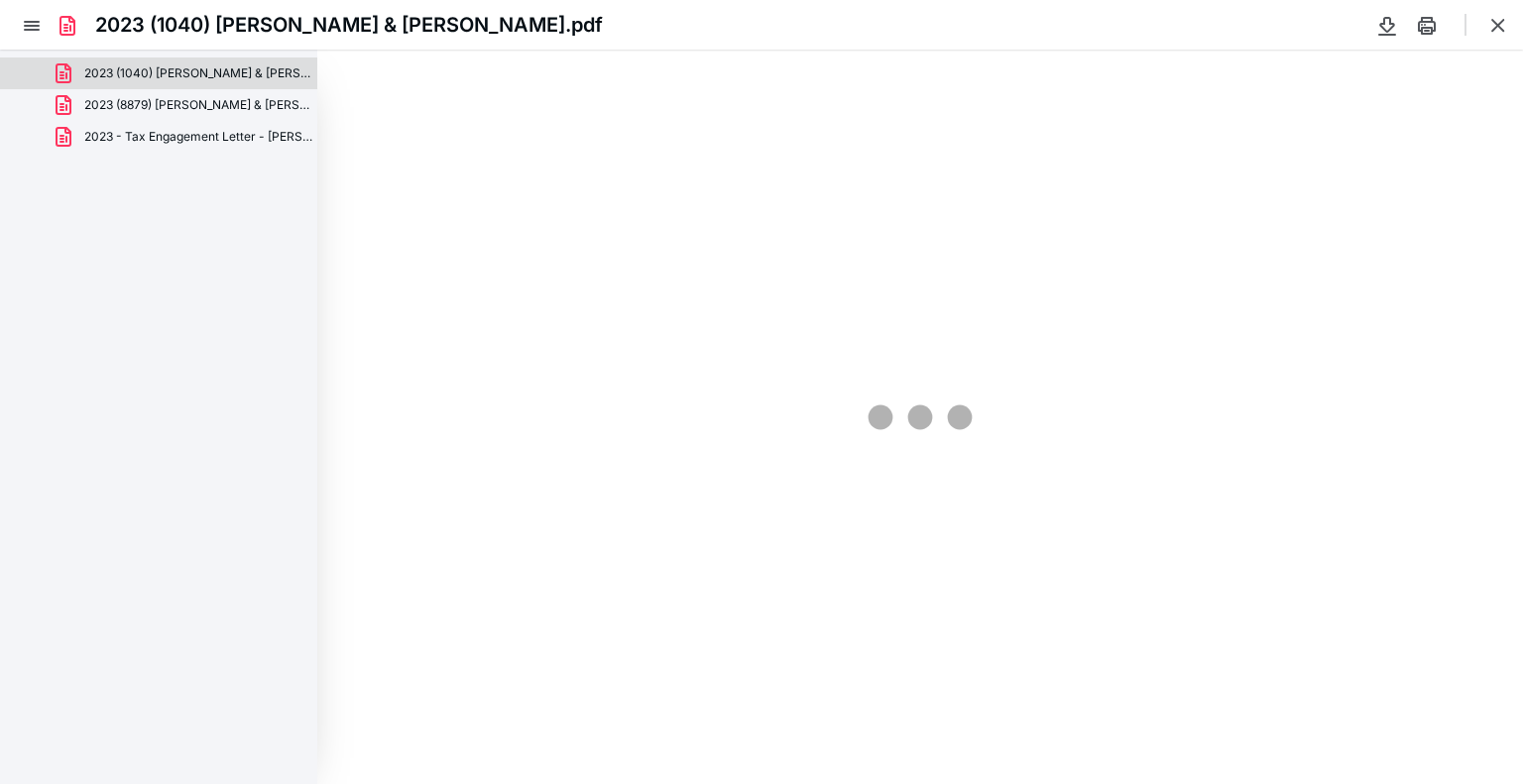 scroll, scrollTop: 40, scrollLeft: 0, axis: vertical 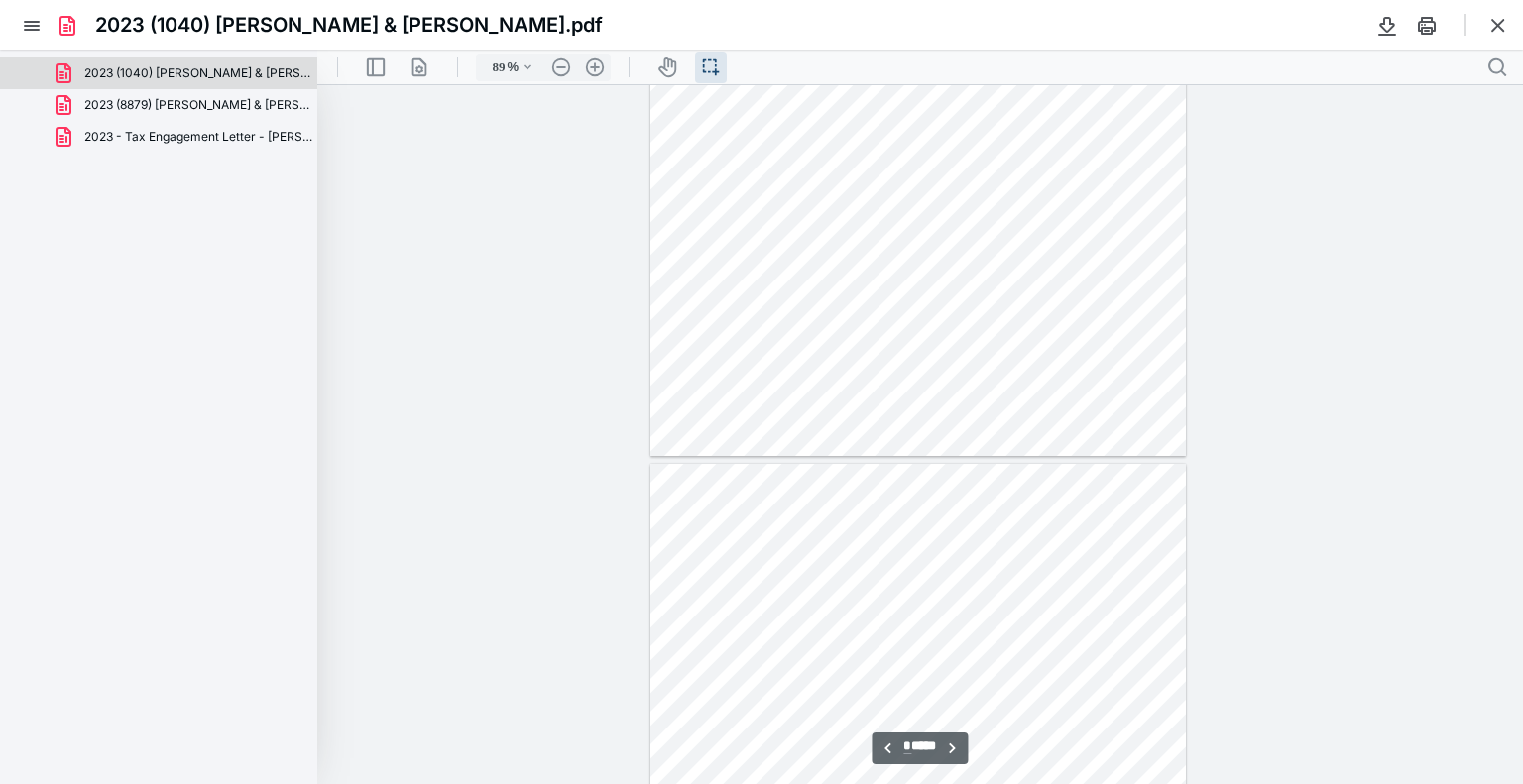 type on "*" 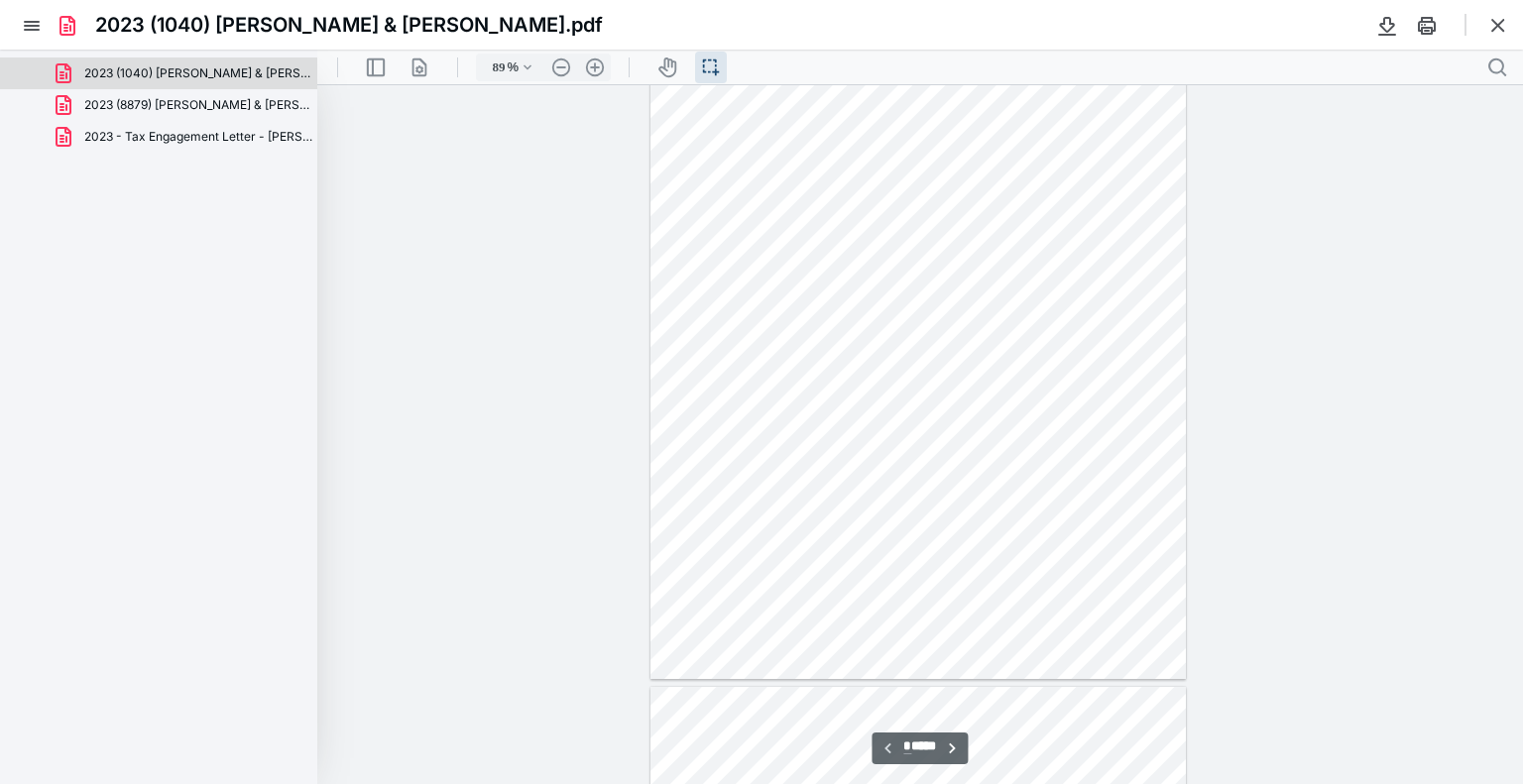 scroll, scrollTop: 0, scrollLeft: 0, axis: both 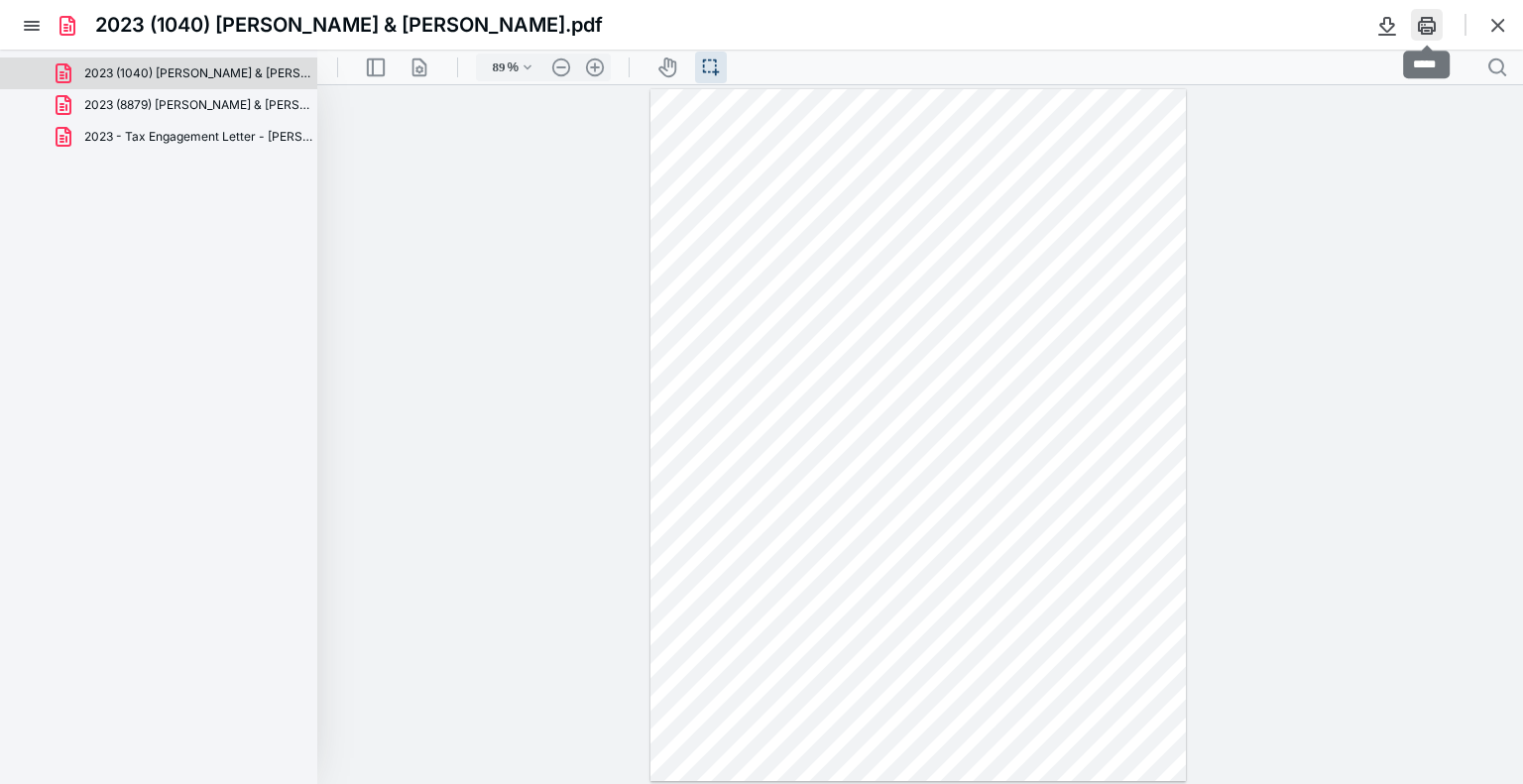 click at bounding box center (1427, 25) 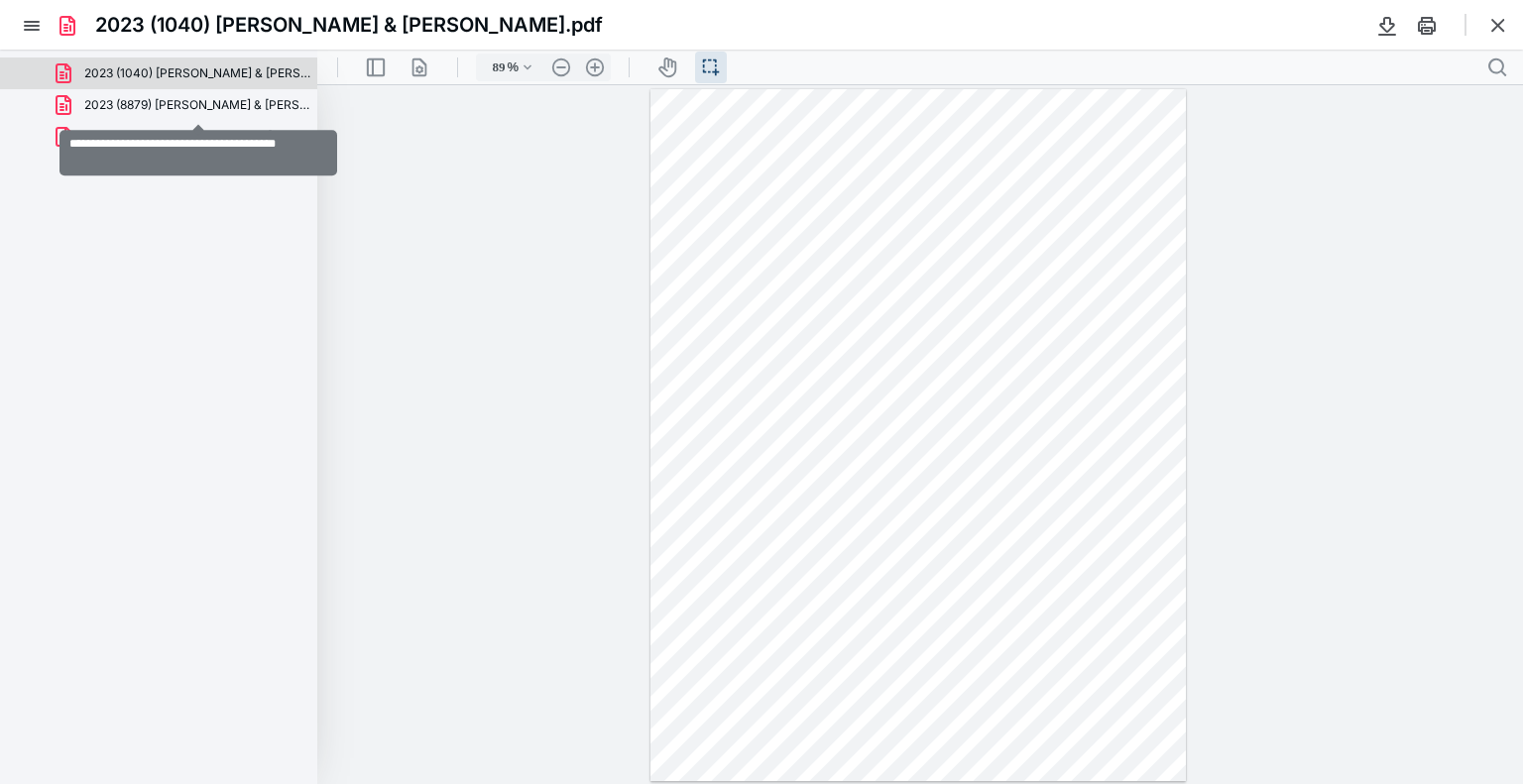 click on "2023 (8879) [PERSON_NAME] & [PERSON_NAME].pdf" at bounding box center (198, 105) 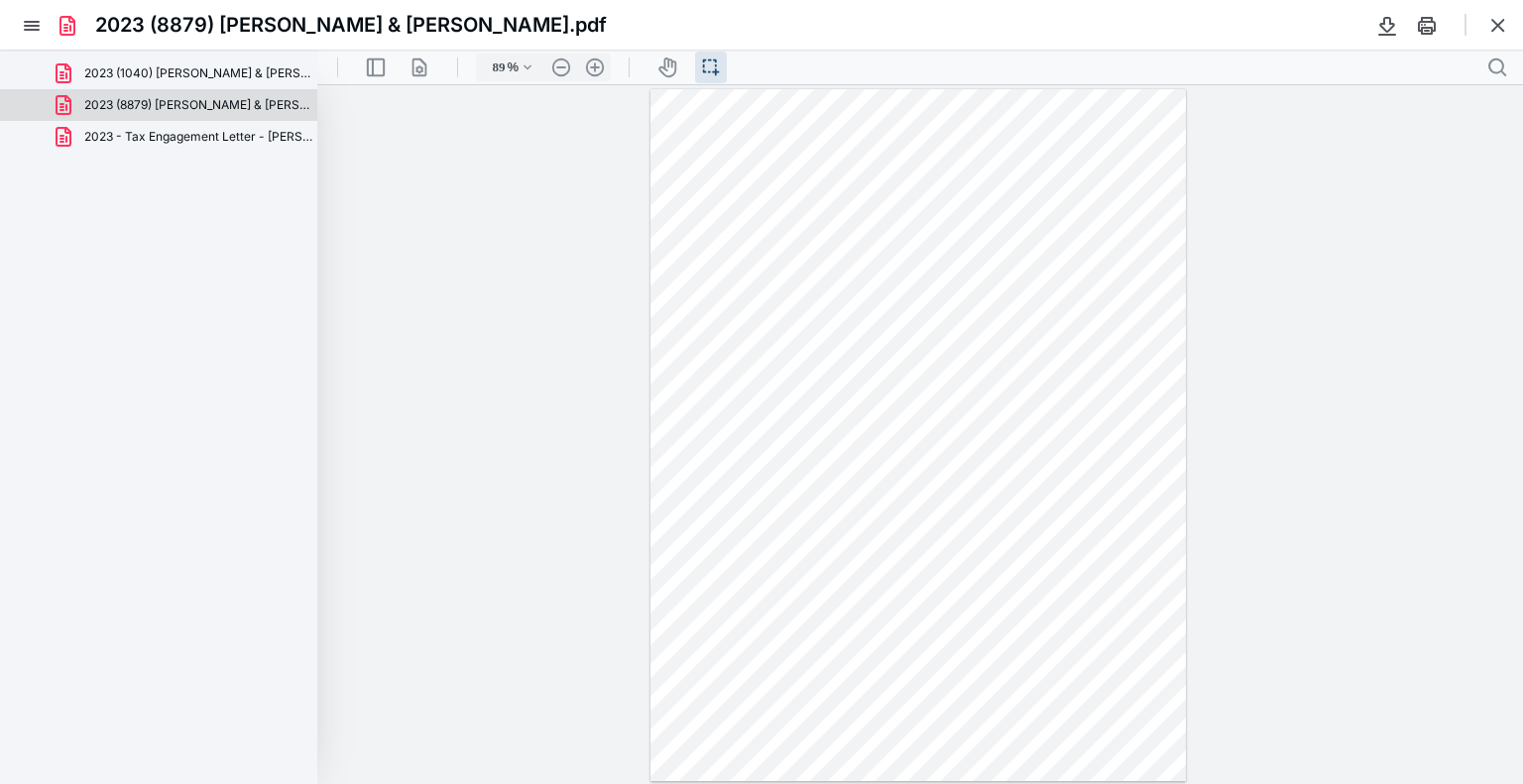 scroll, scrollTop: 0, scrollLeft: 0, axis: both 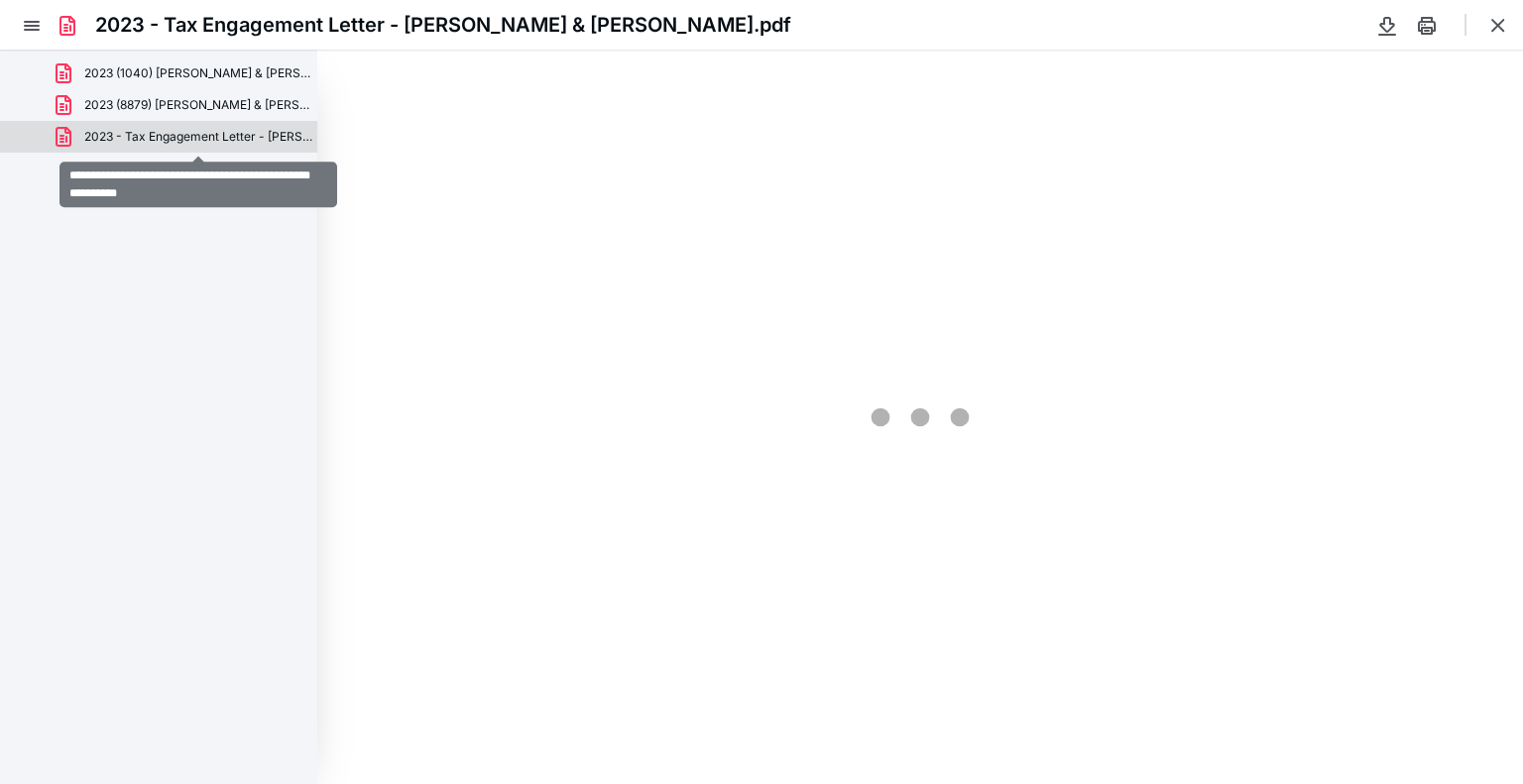 type on "89" 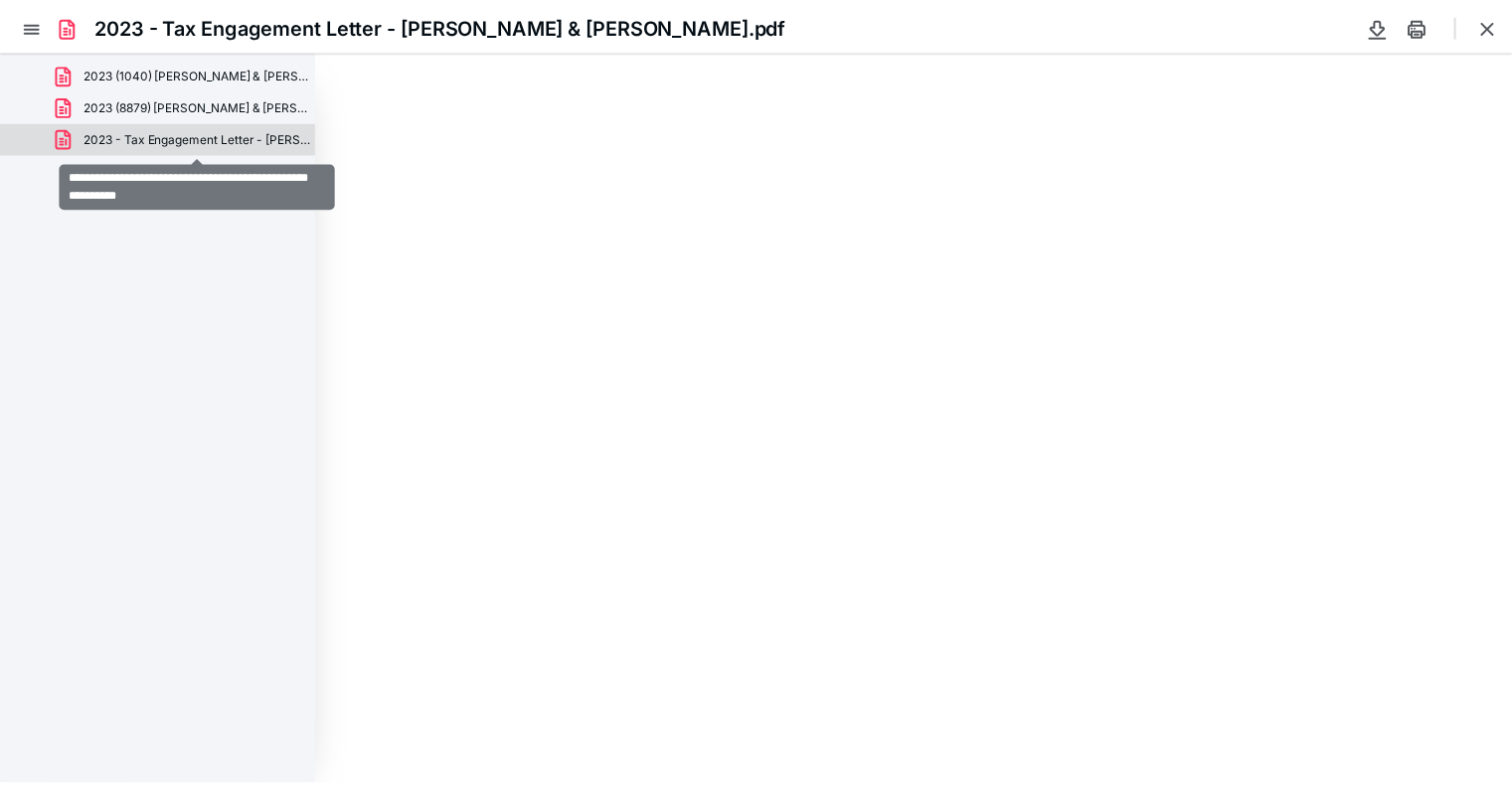 scroll, scrollTop: 40, scrollLeft: 0, axis: vertical 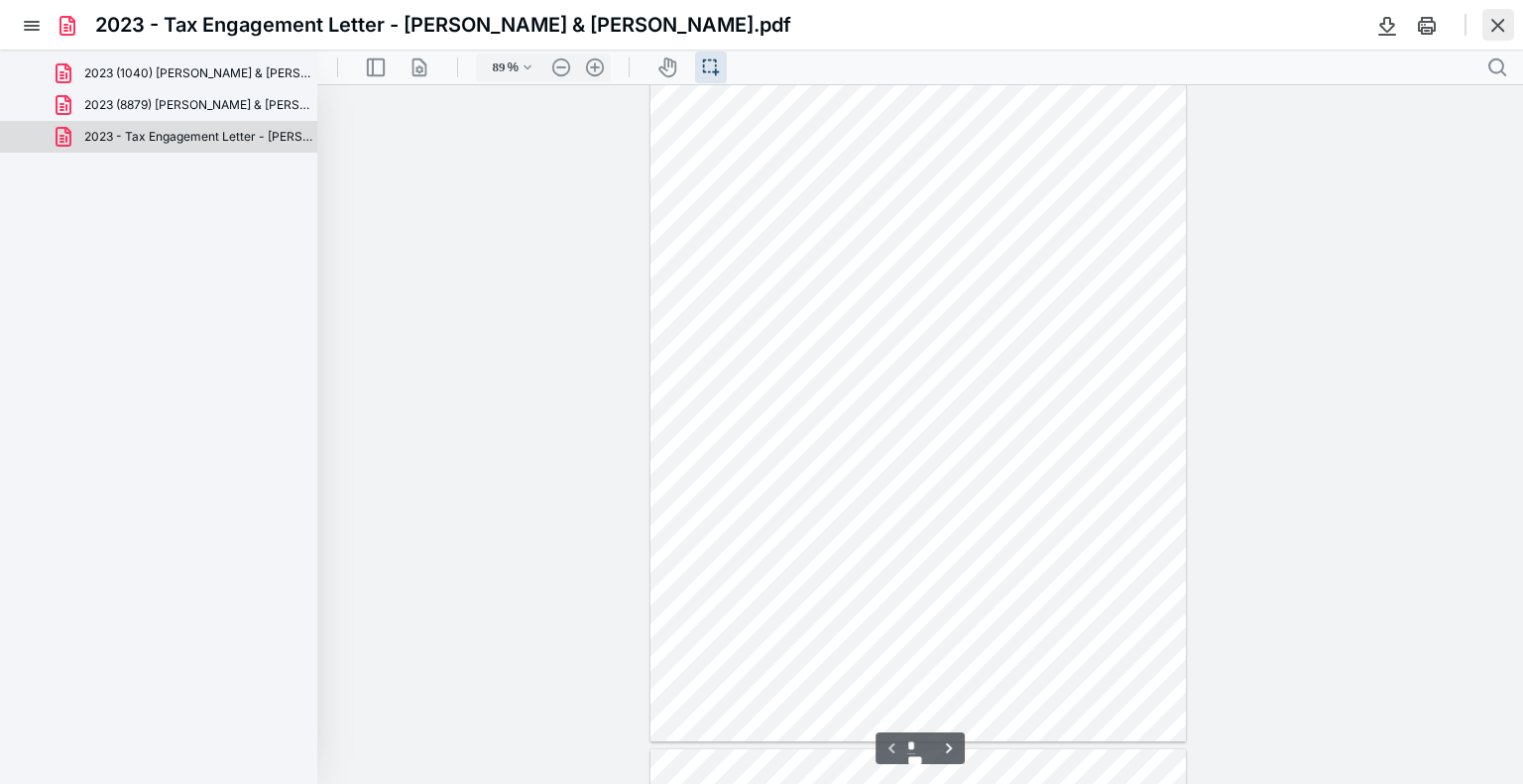 click at bounding box center [1498, 25] 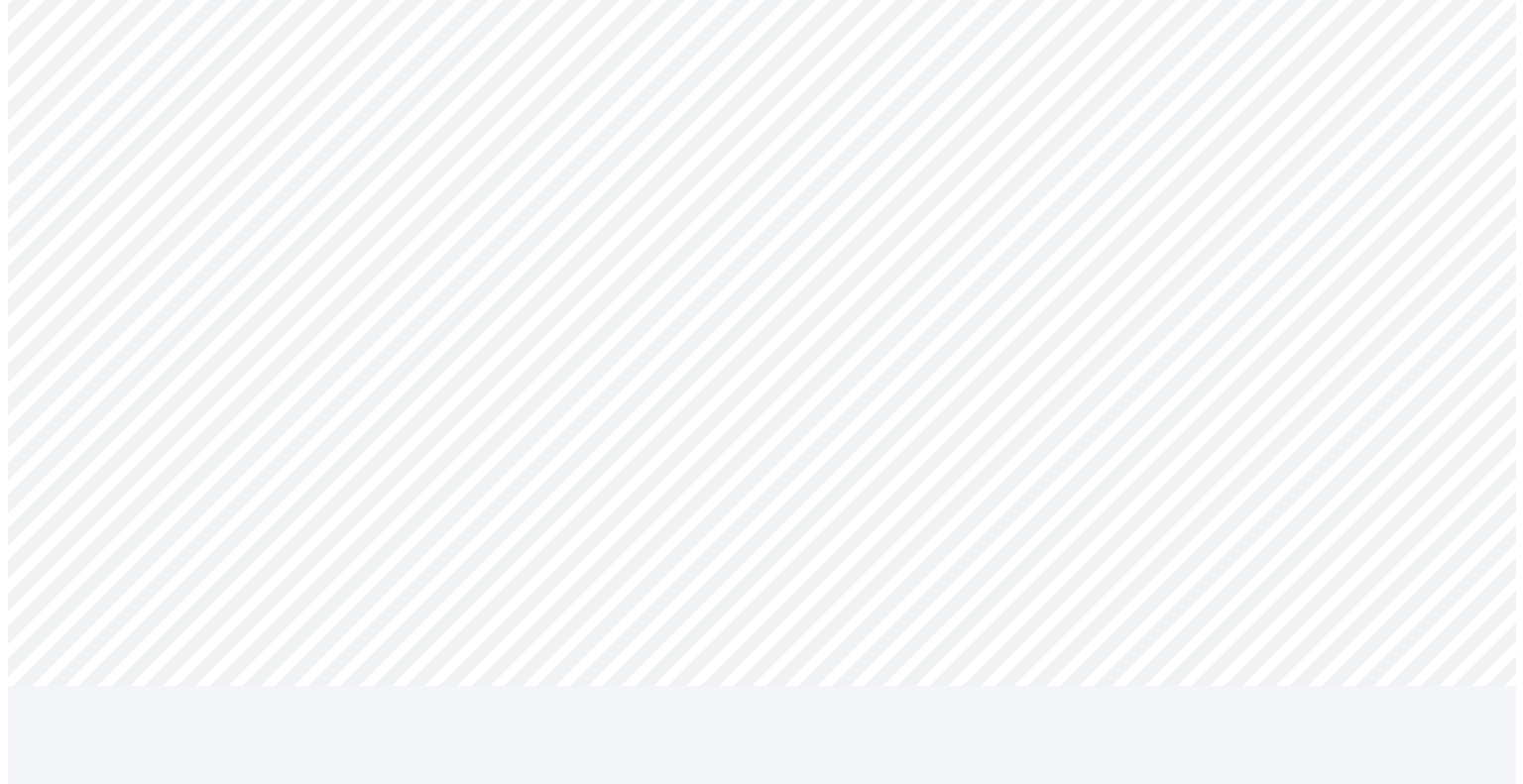 scroll, scrollTop: 0, scrollLeft: 0, axis: both 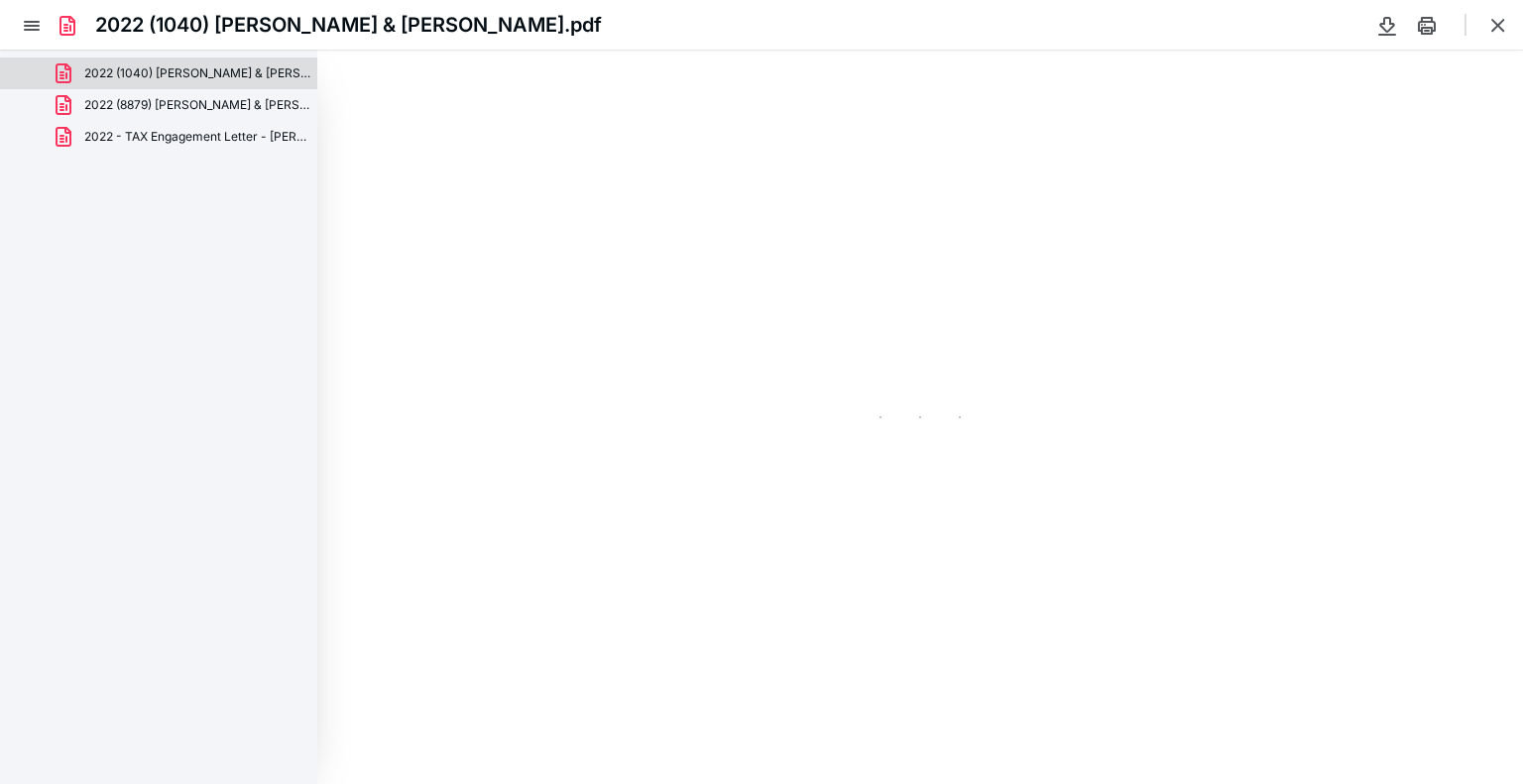 type on "89" 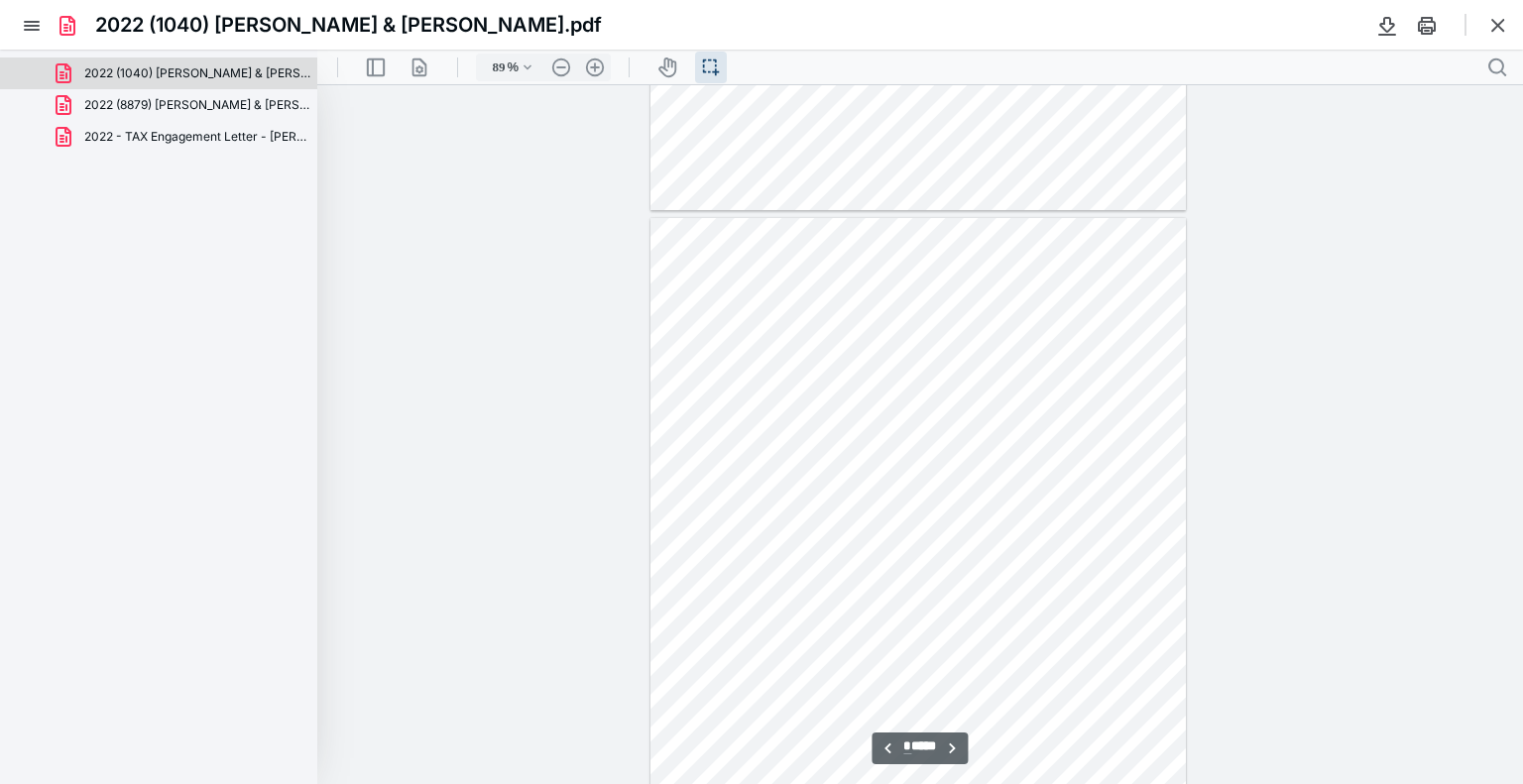 scroll, scrollTop: 522, scrollLeft: 0, axis: vertical 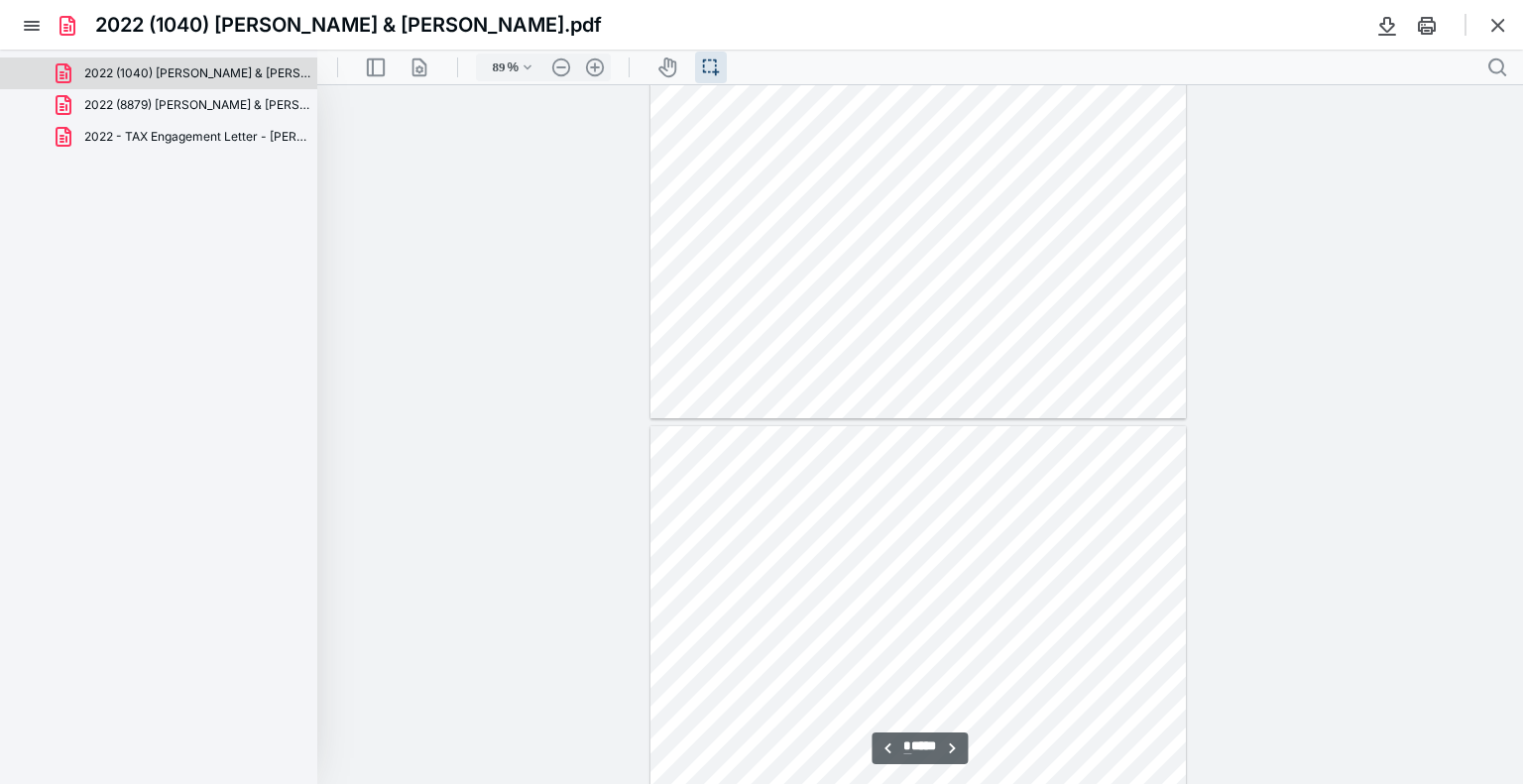 type on "*" 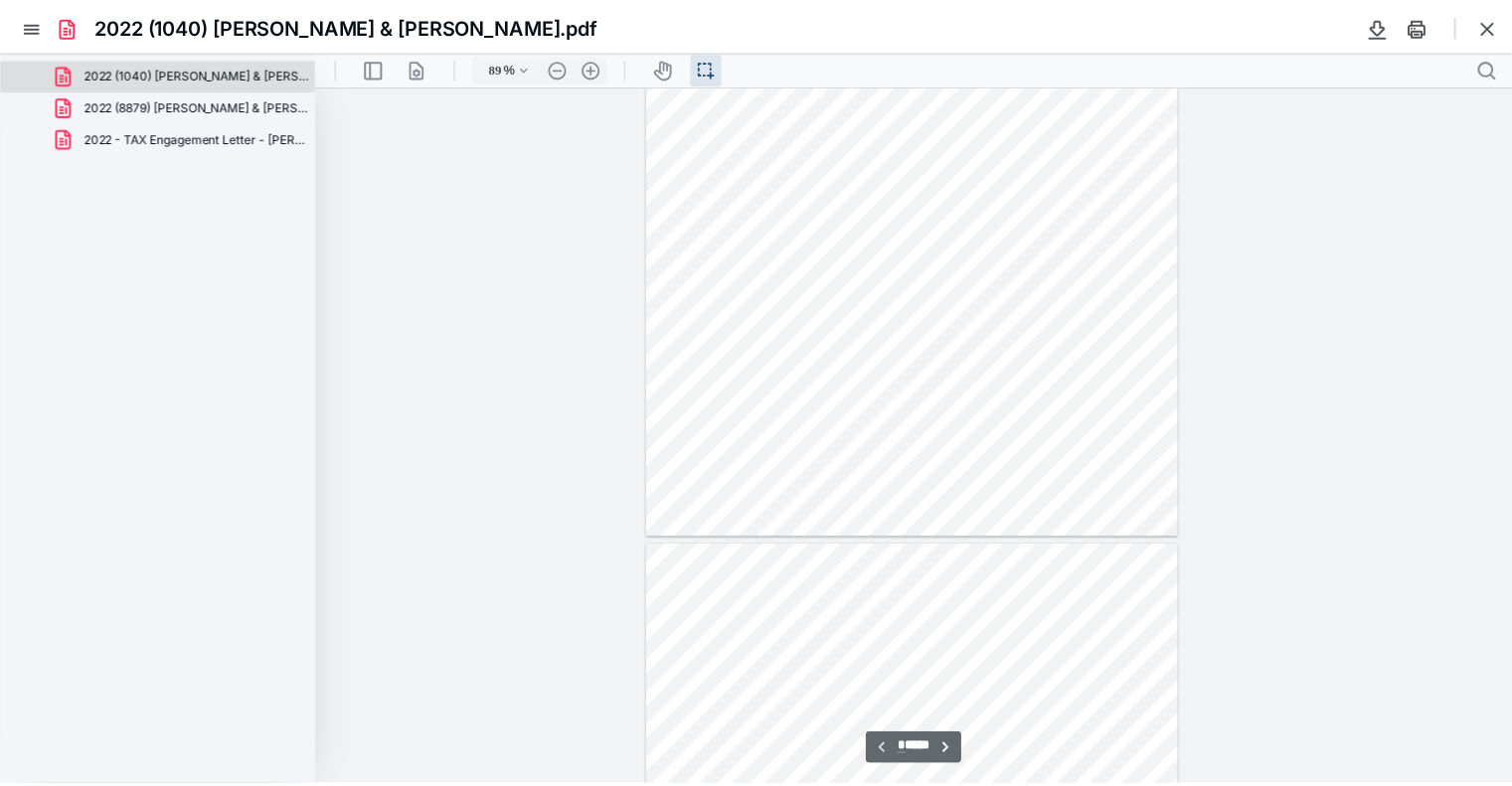 scroll, scrollTop: 0, scrollLeft: 0, axis: both 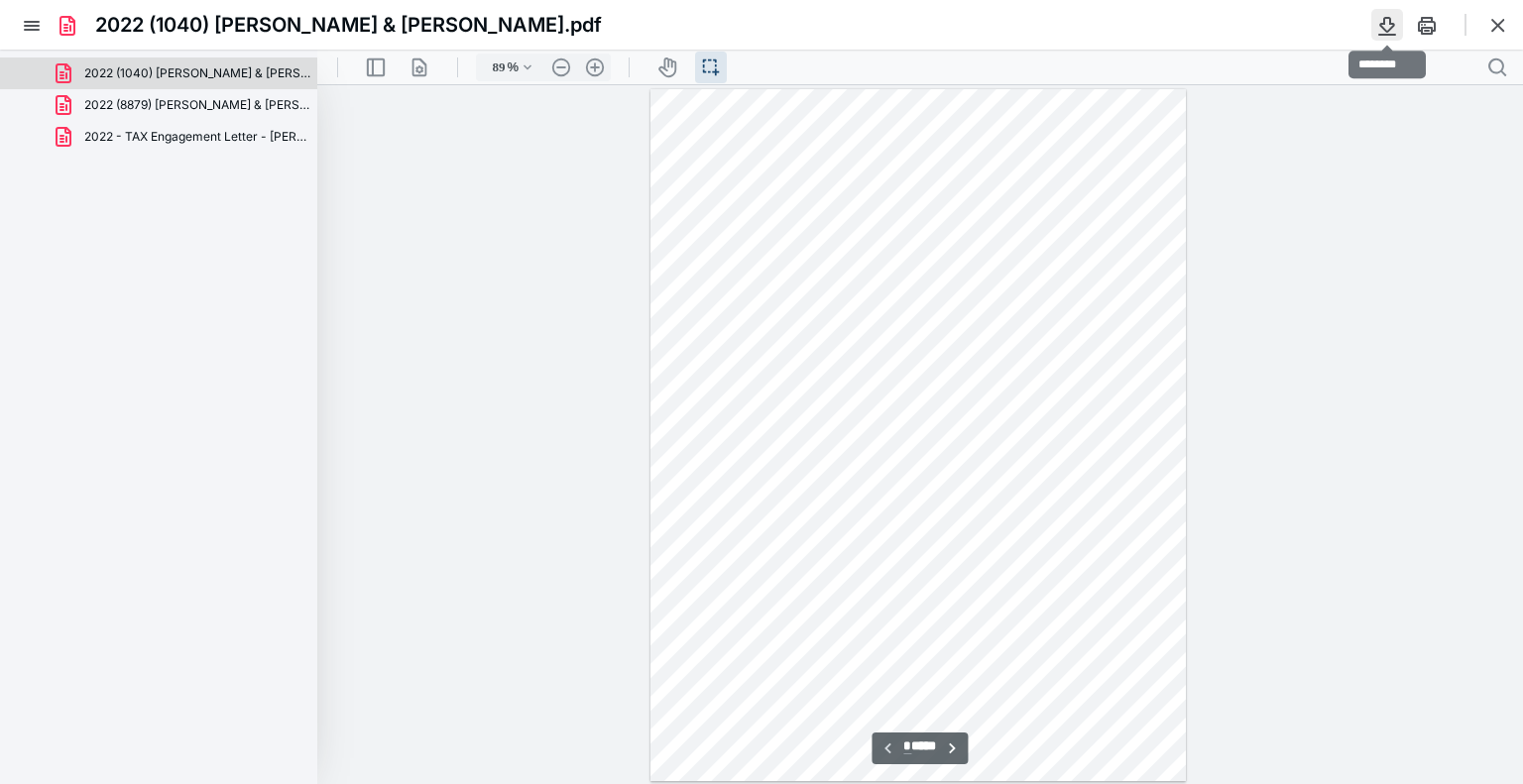 click at bounding box center [1387, 25] 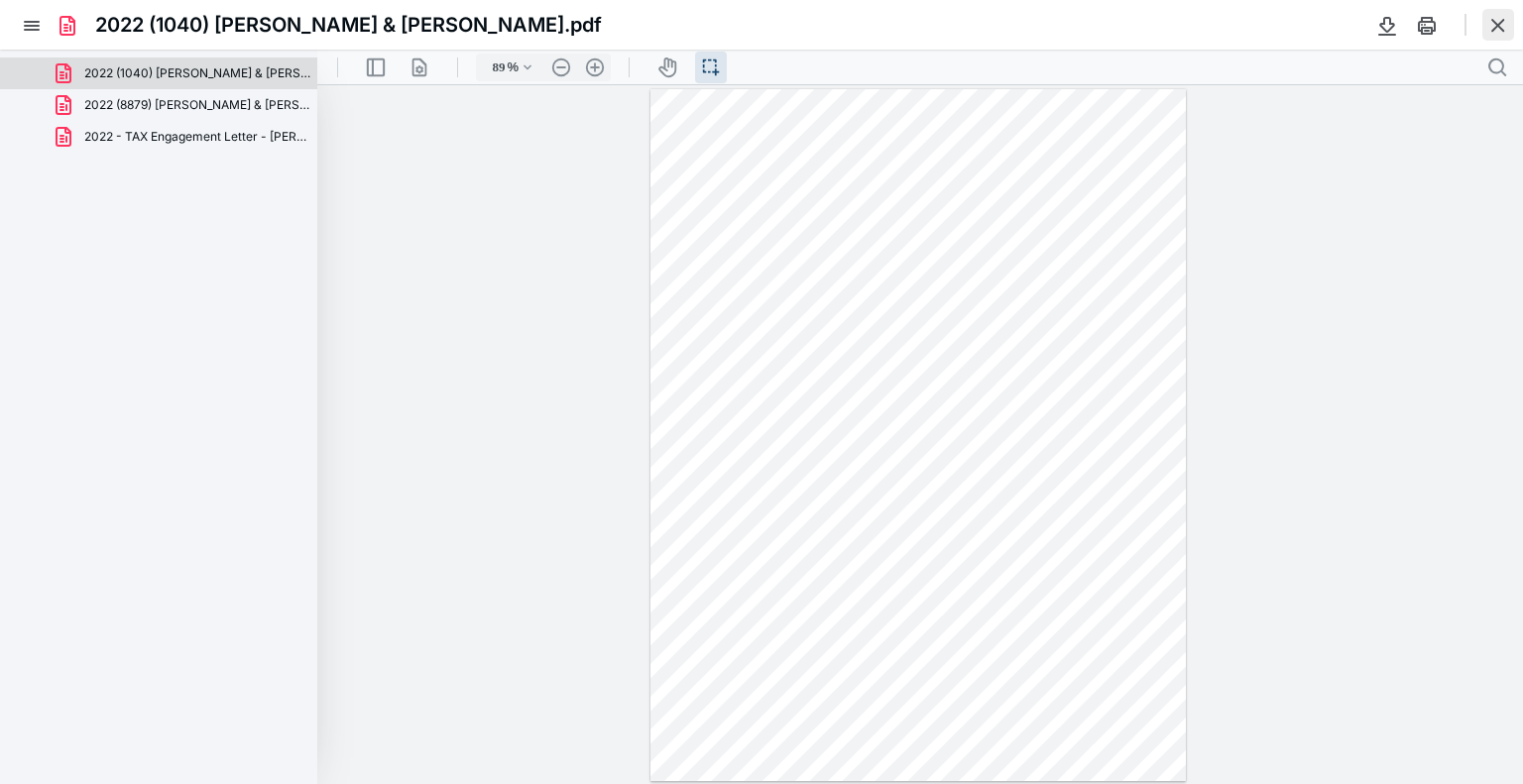 click at bounding box center [1498, 25] 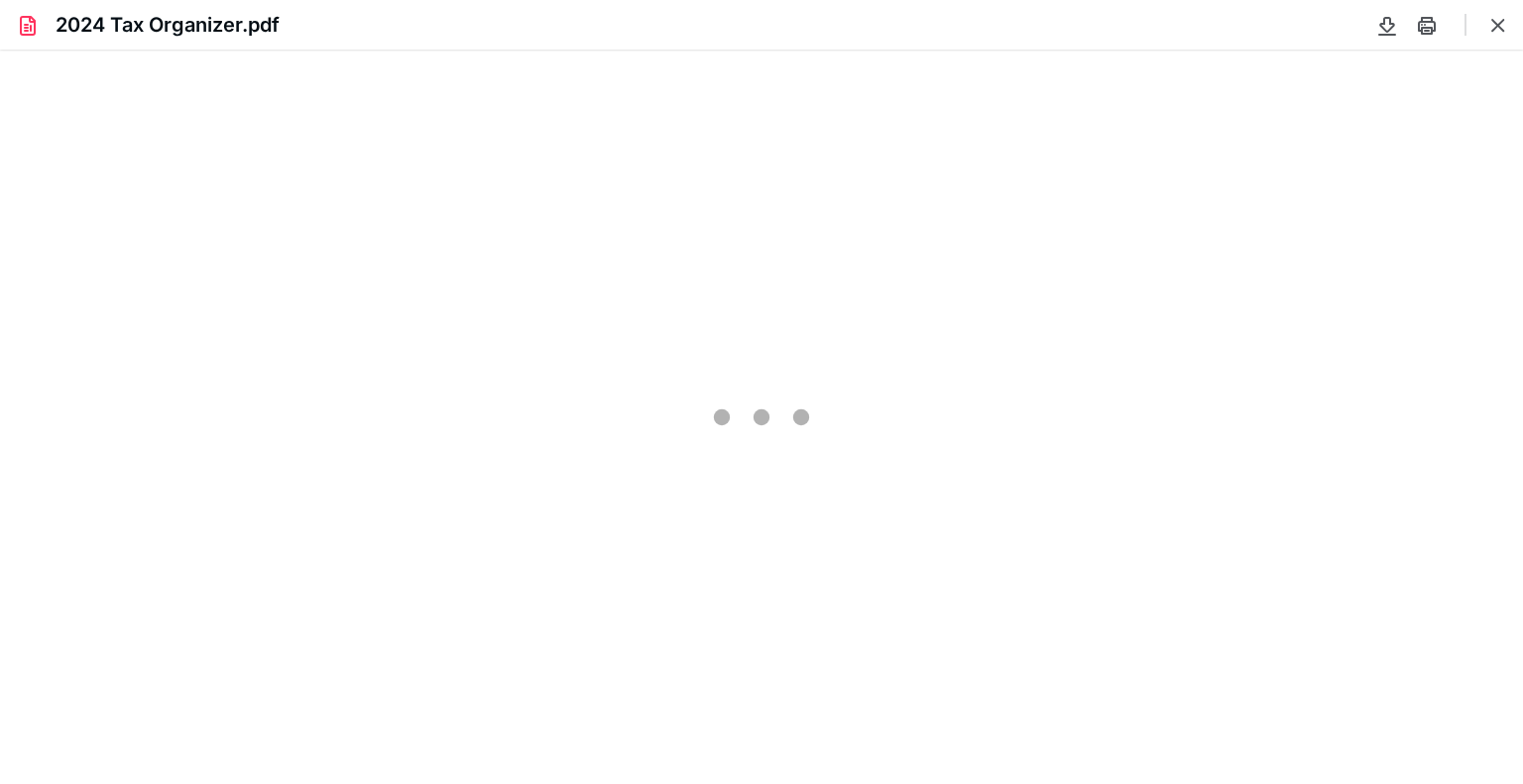 scroll, scrollTop: 0, scrollLeft: 0, axis: both 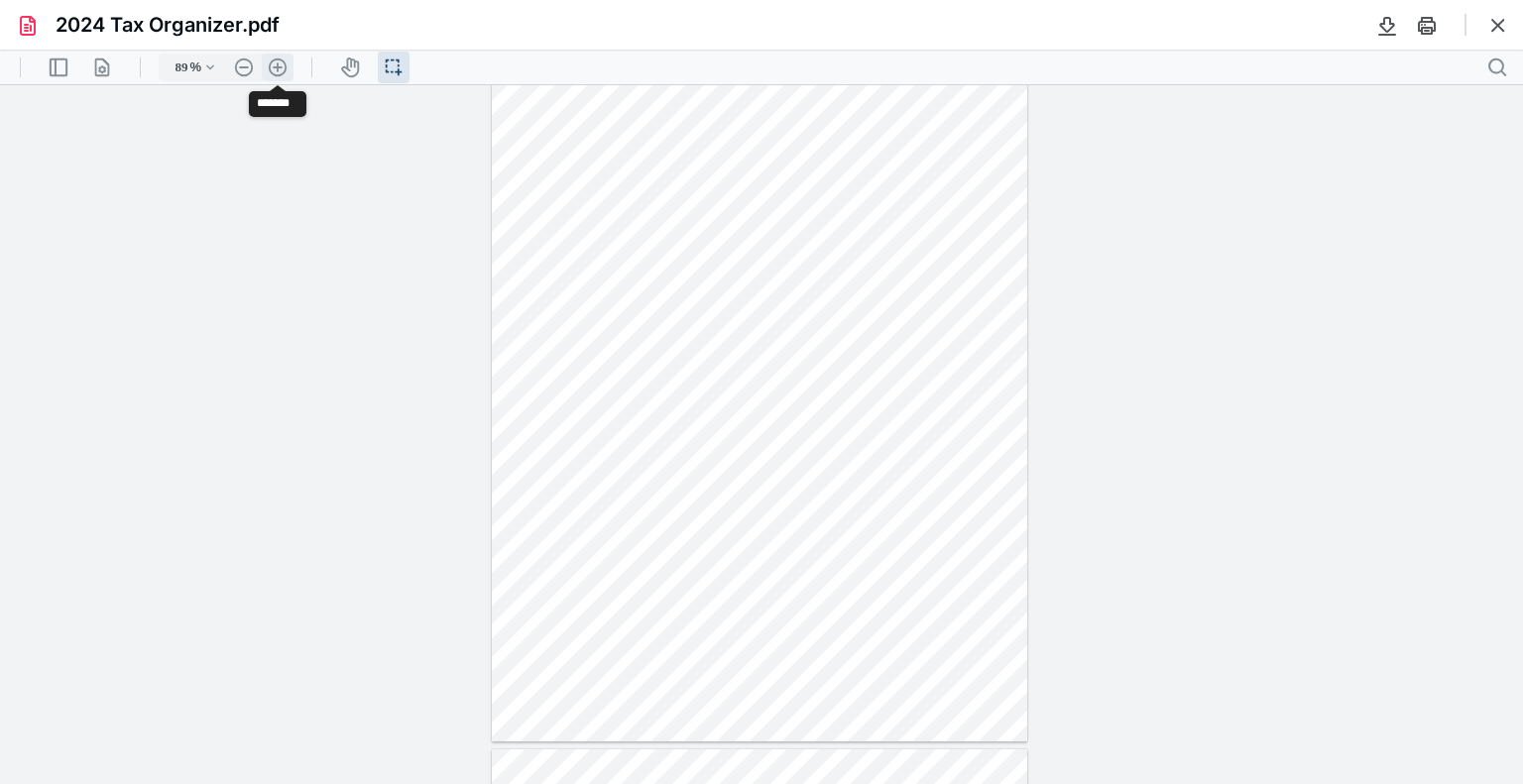 click on ".cls-1{fill:#abb0c4;} icon - header - zoom - in - line" at bounding box center (278, 67) 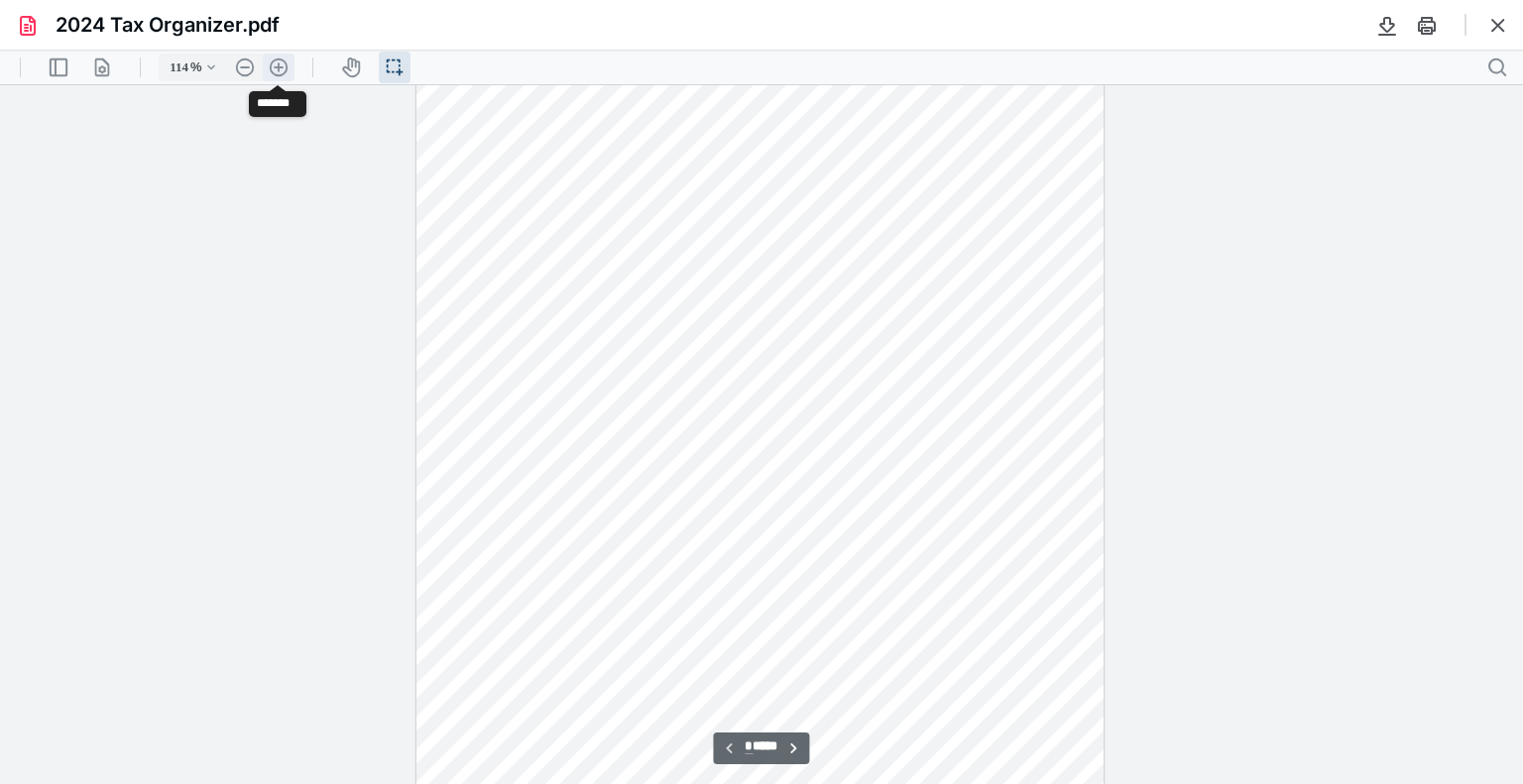 click on ".cls-1{fill:#abb0c4;} icon - header - zoom - in - line" at bounding box center [279, 67] 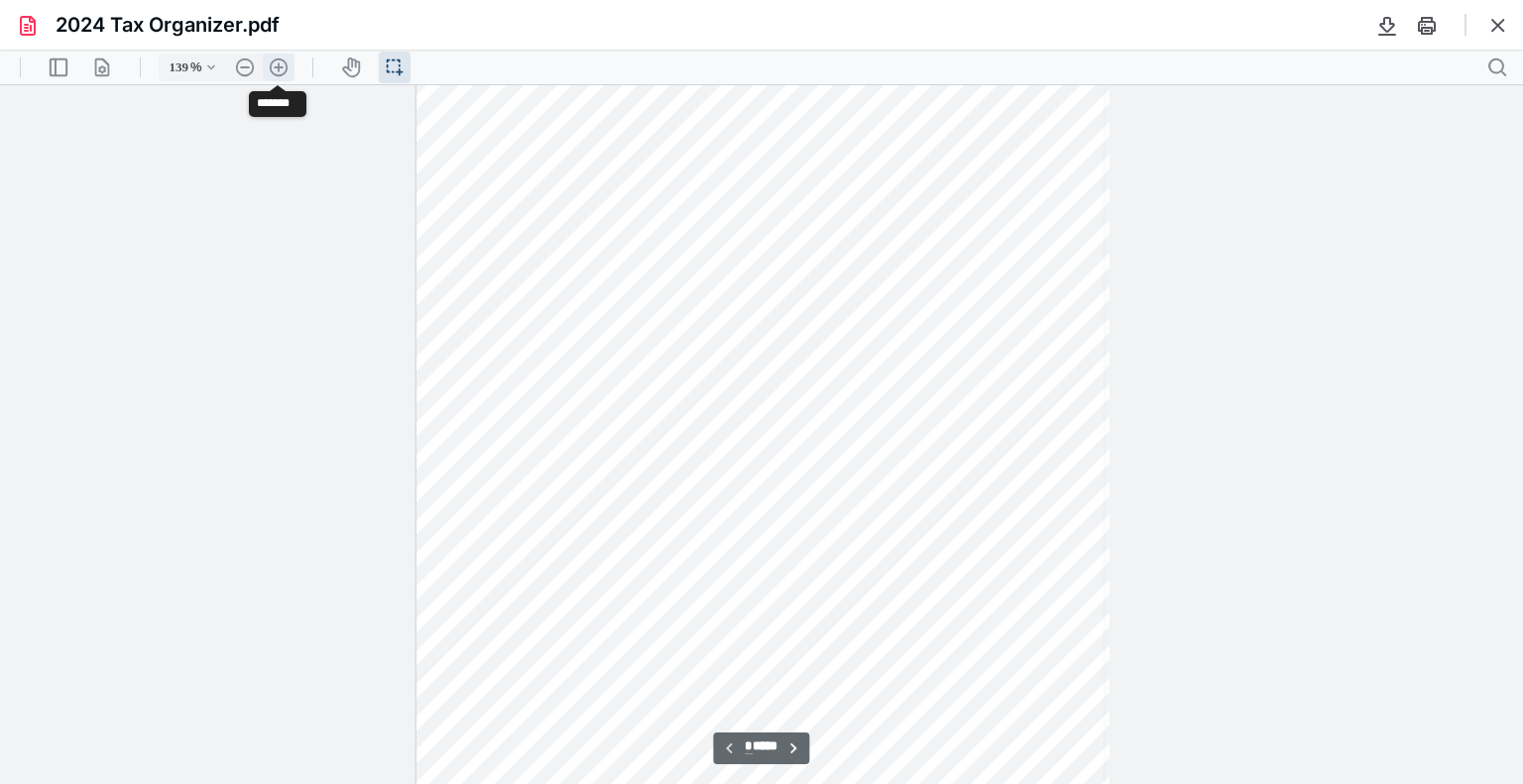 scroll, scrollTop: 250, scrollLeft: 0, axis: vertical 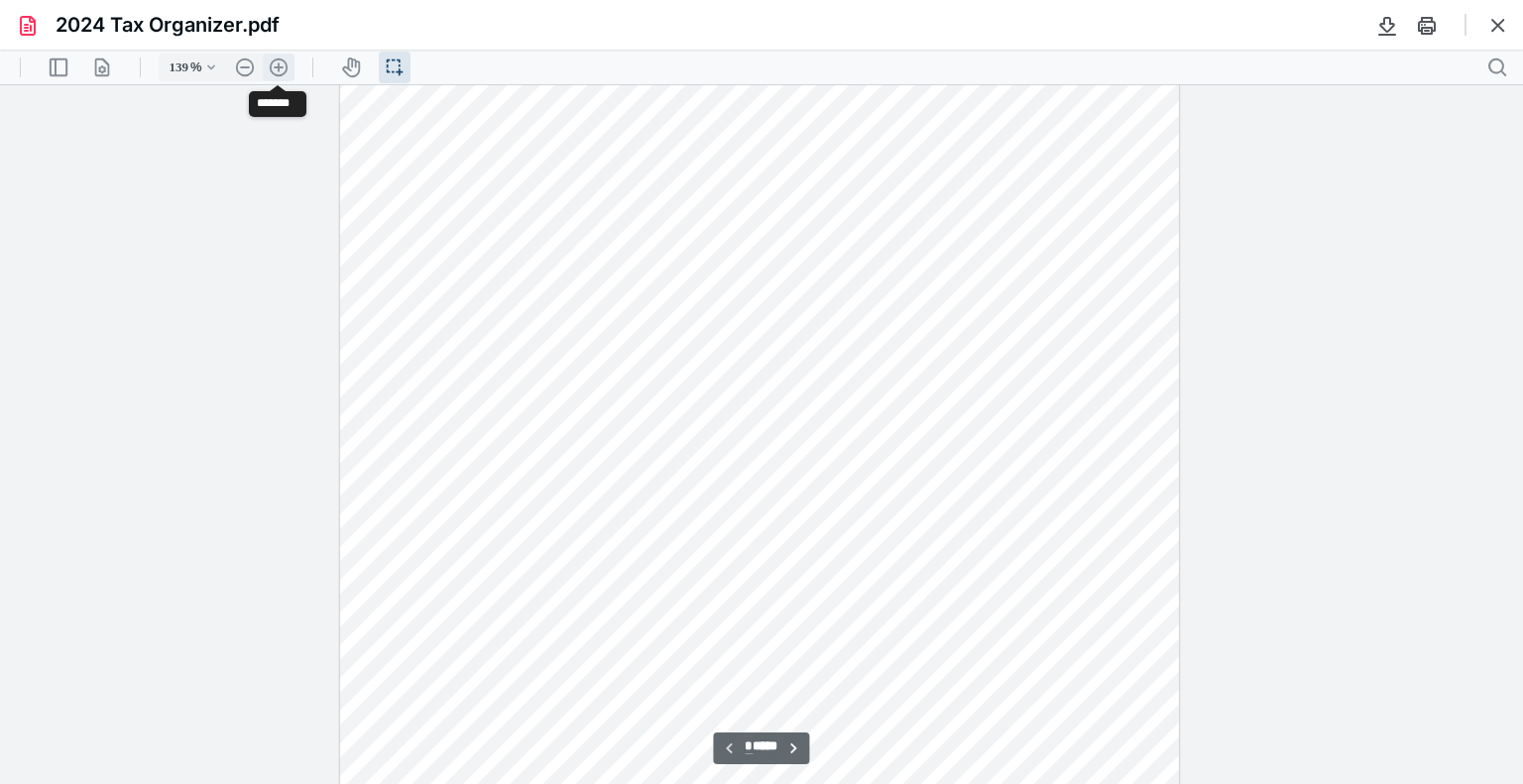 click on ".cls-1{fill:#abb0c4;} icon - header - zoom - in - line" at bounding box center (279, 67) 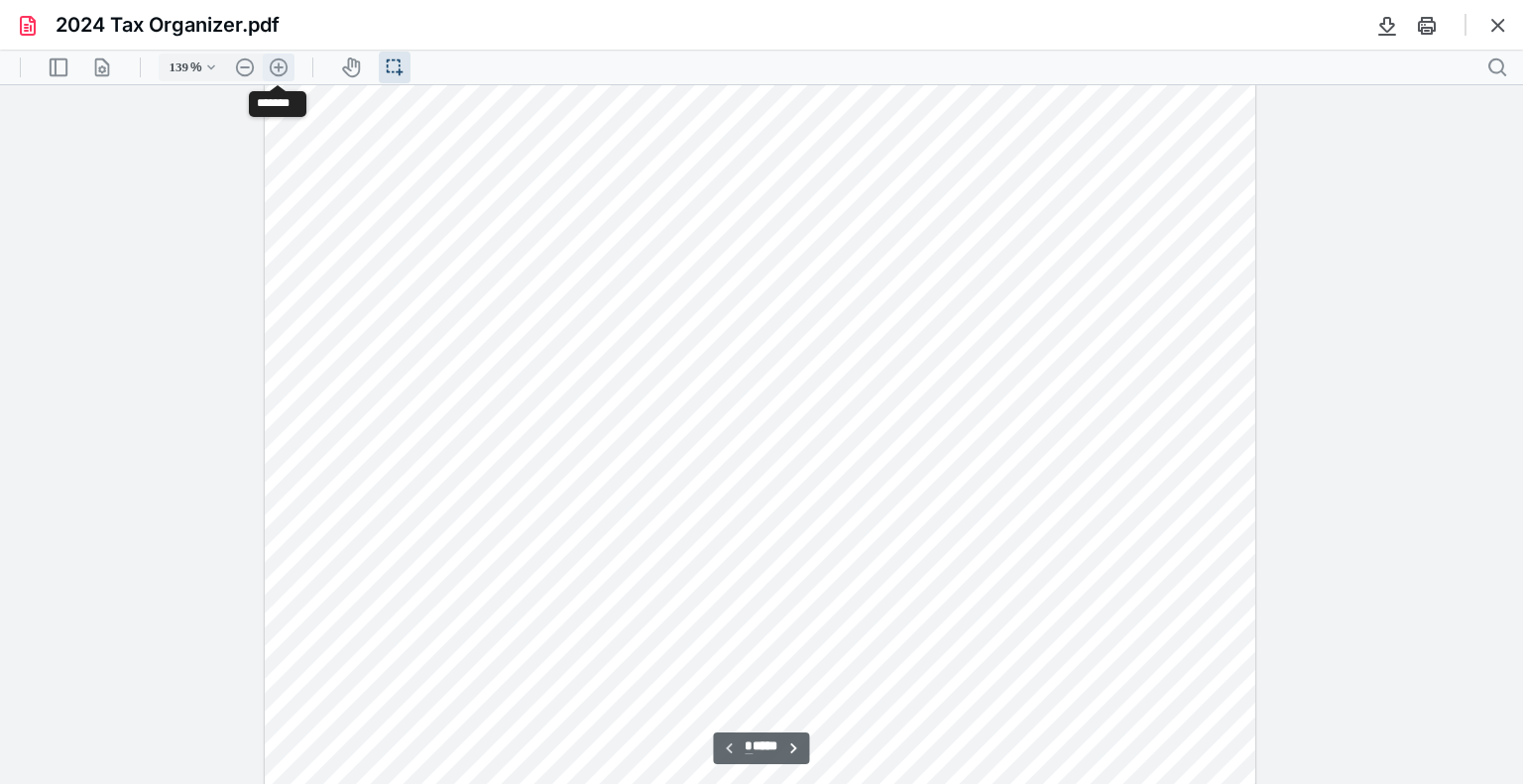 type on "164" 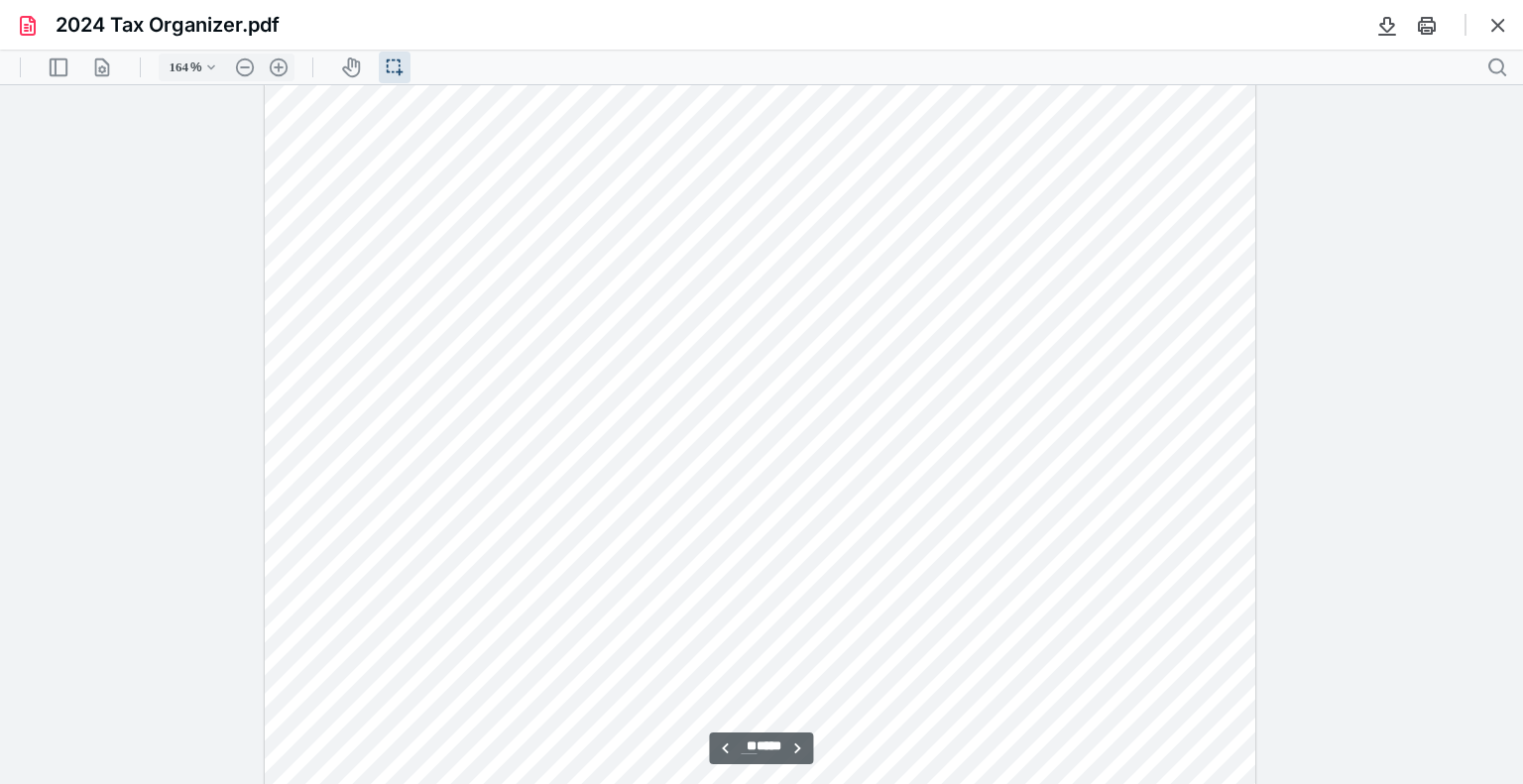 scroll, scrollTop: 12115, scrollLeft: 0, axis: vertical 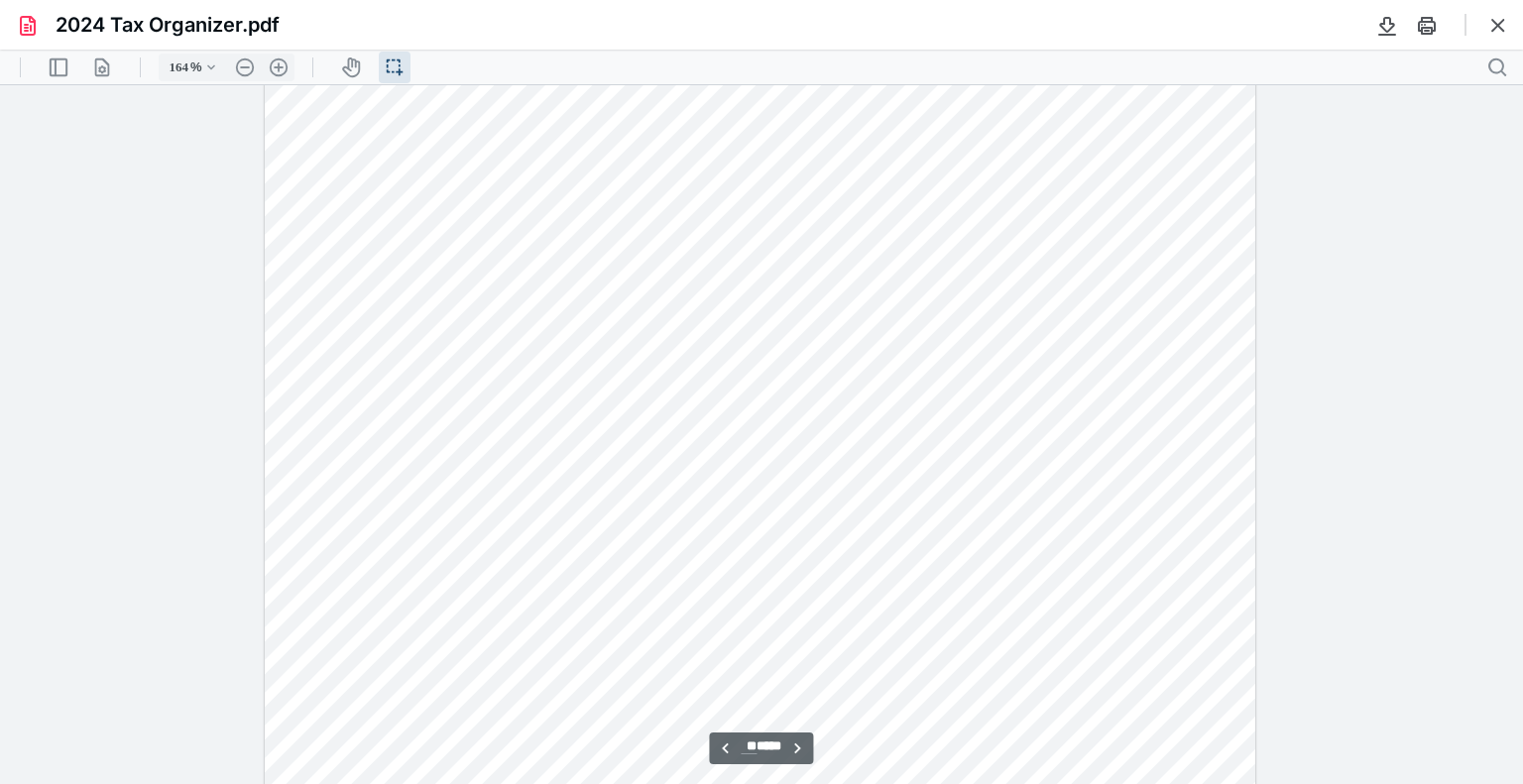 type on "*" 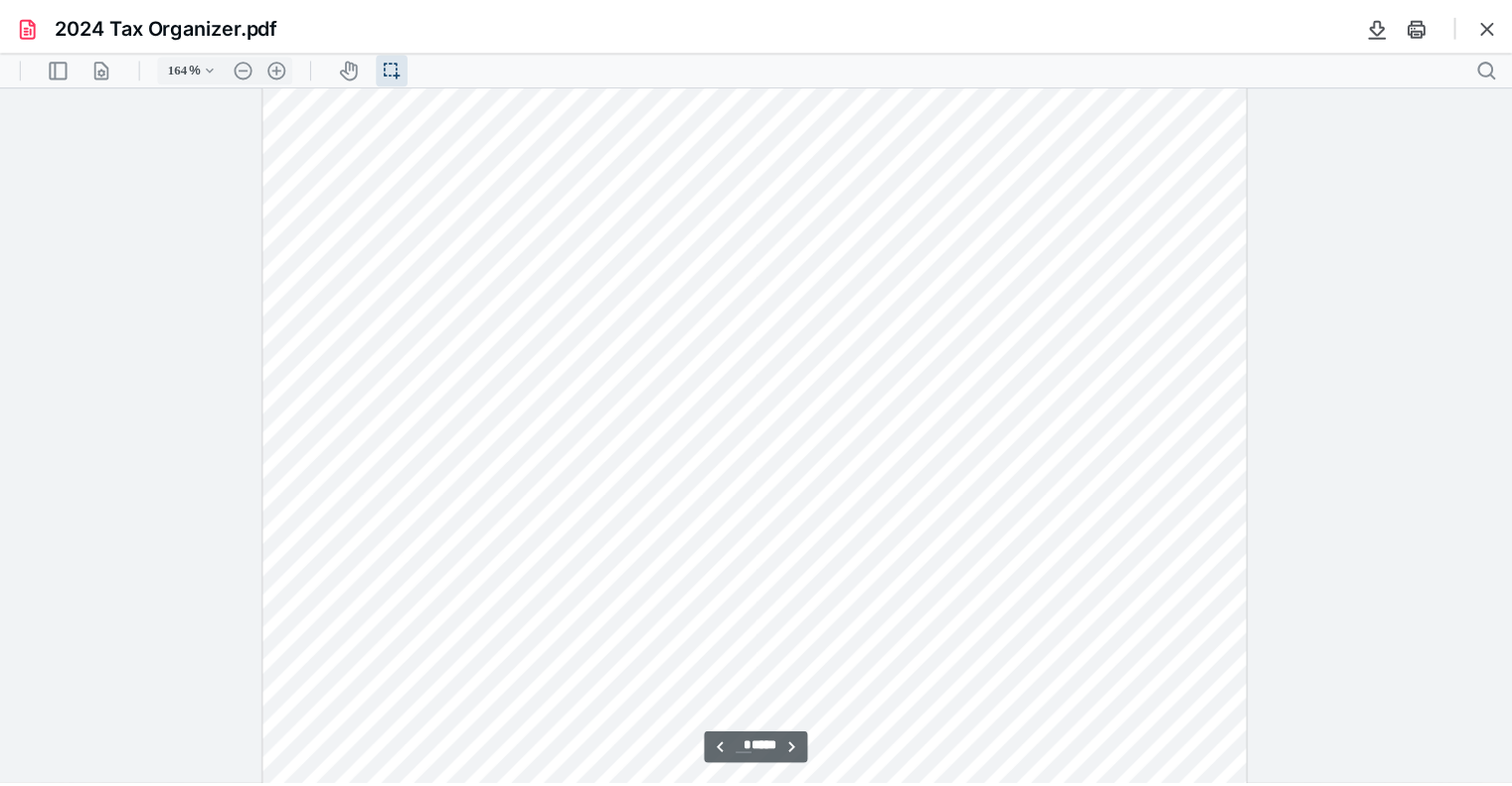 scroll, scrollTop: 0, scrollLeft: 0, axis: both 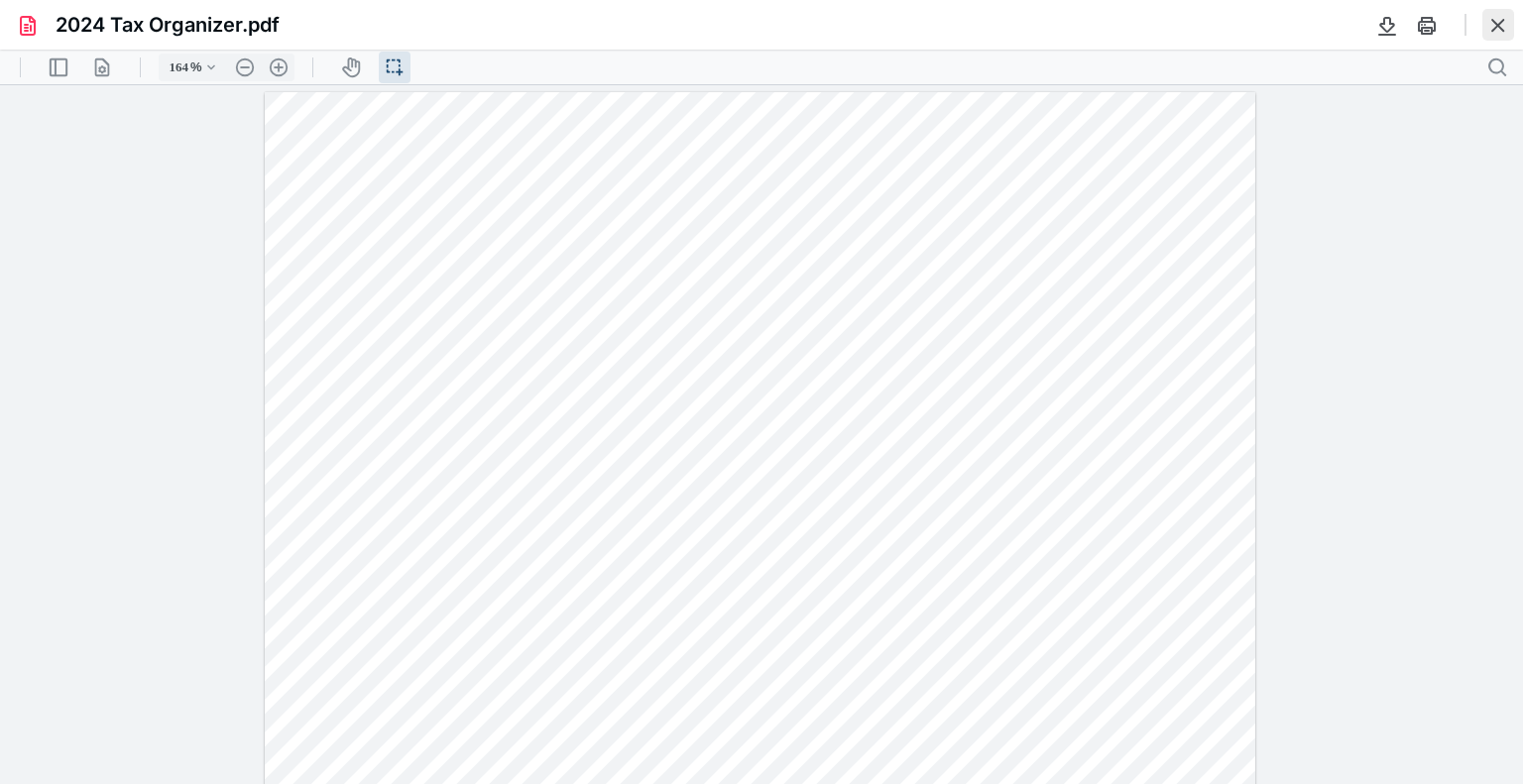 click at bounding box center (1498, 25) 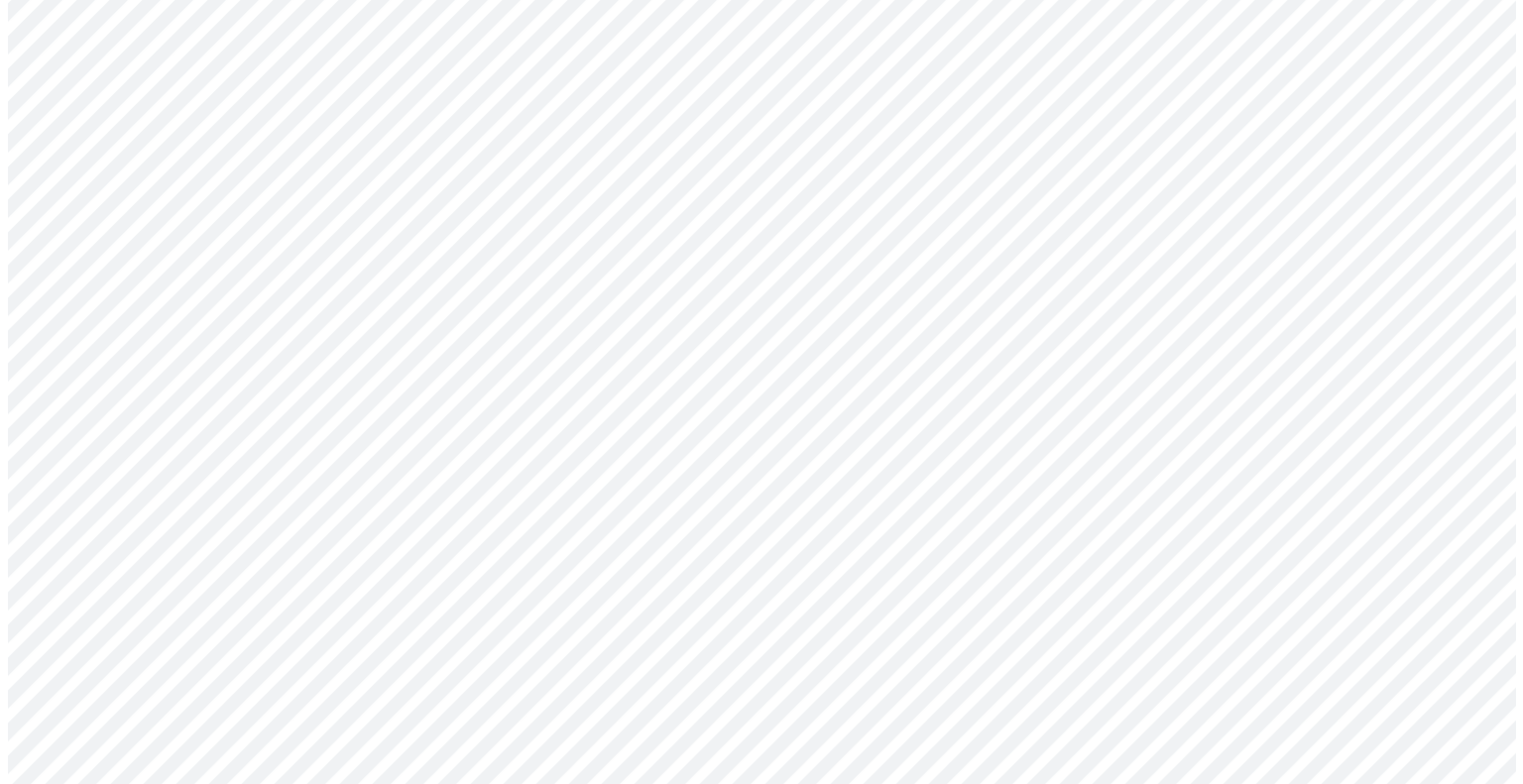 scroll, scrollTop: 0, scrollLeft: 0, axis: both 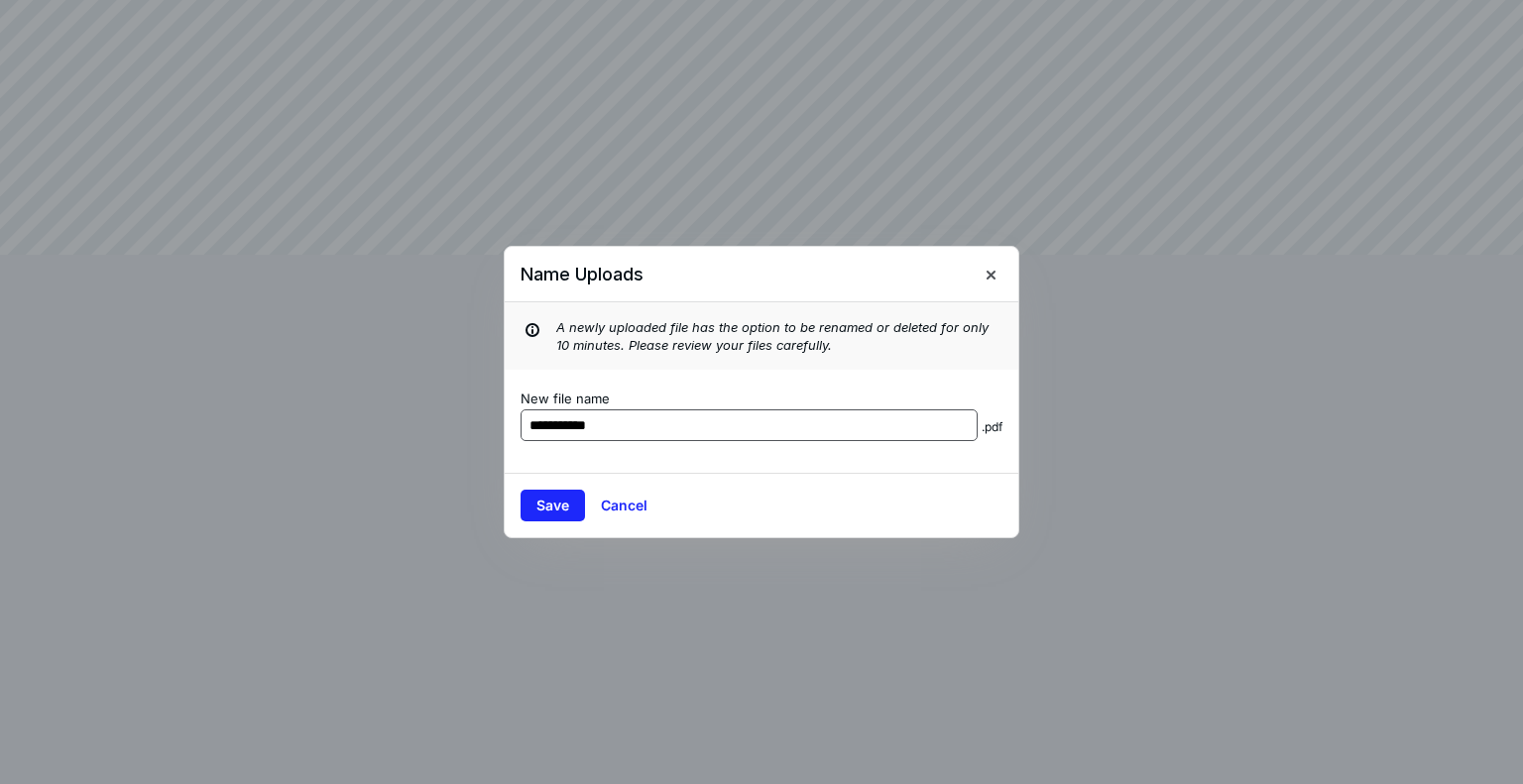 click on "**********" at bounding box center [749, 425] 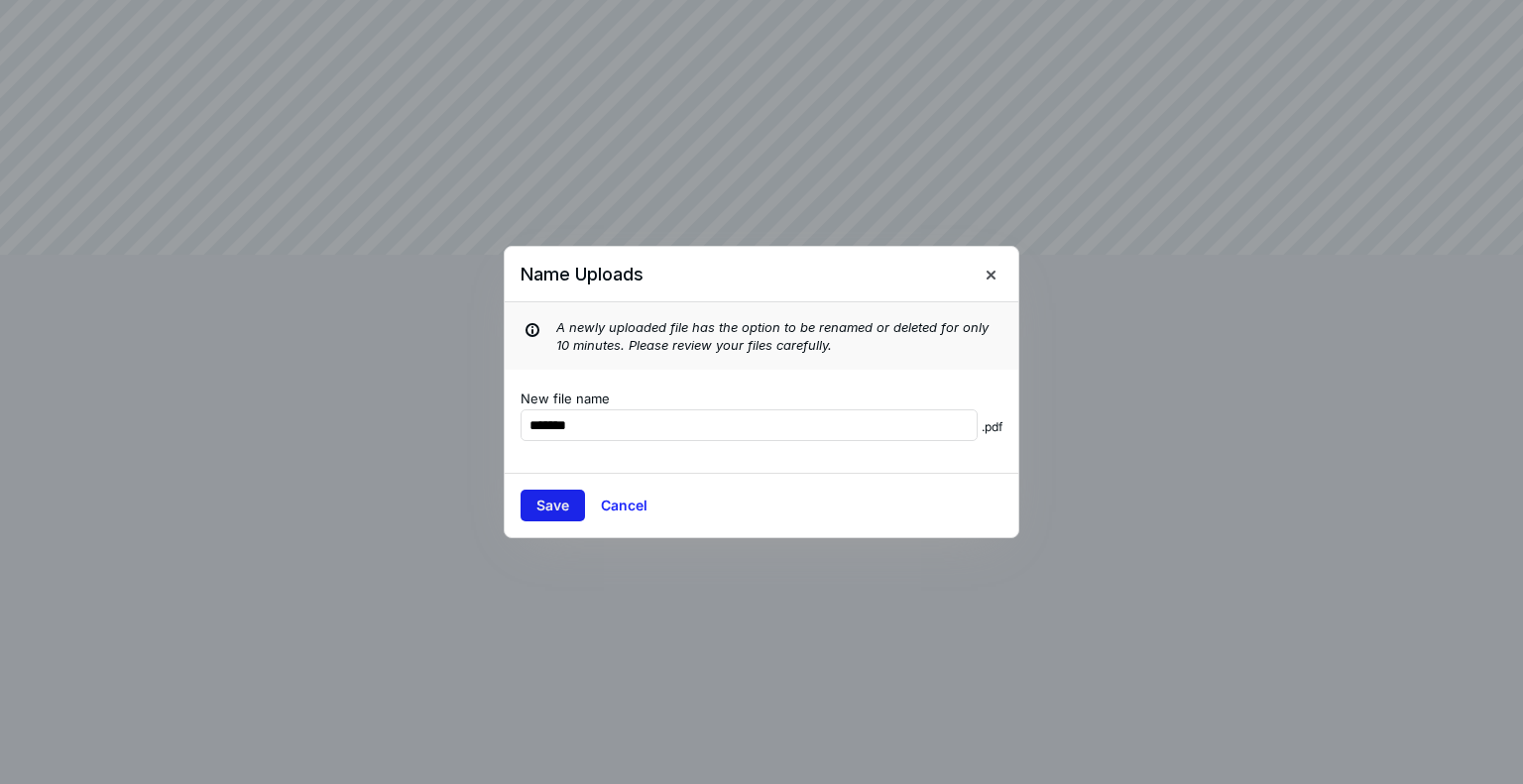 type on "*******" 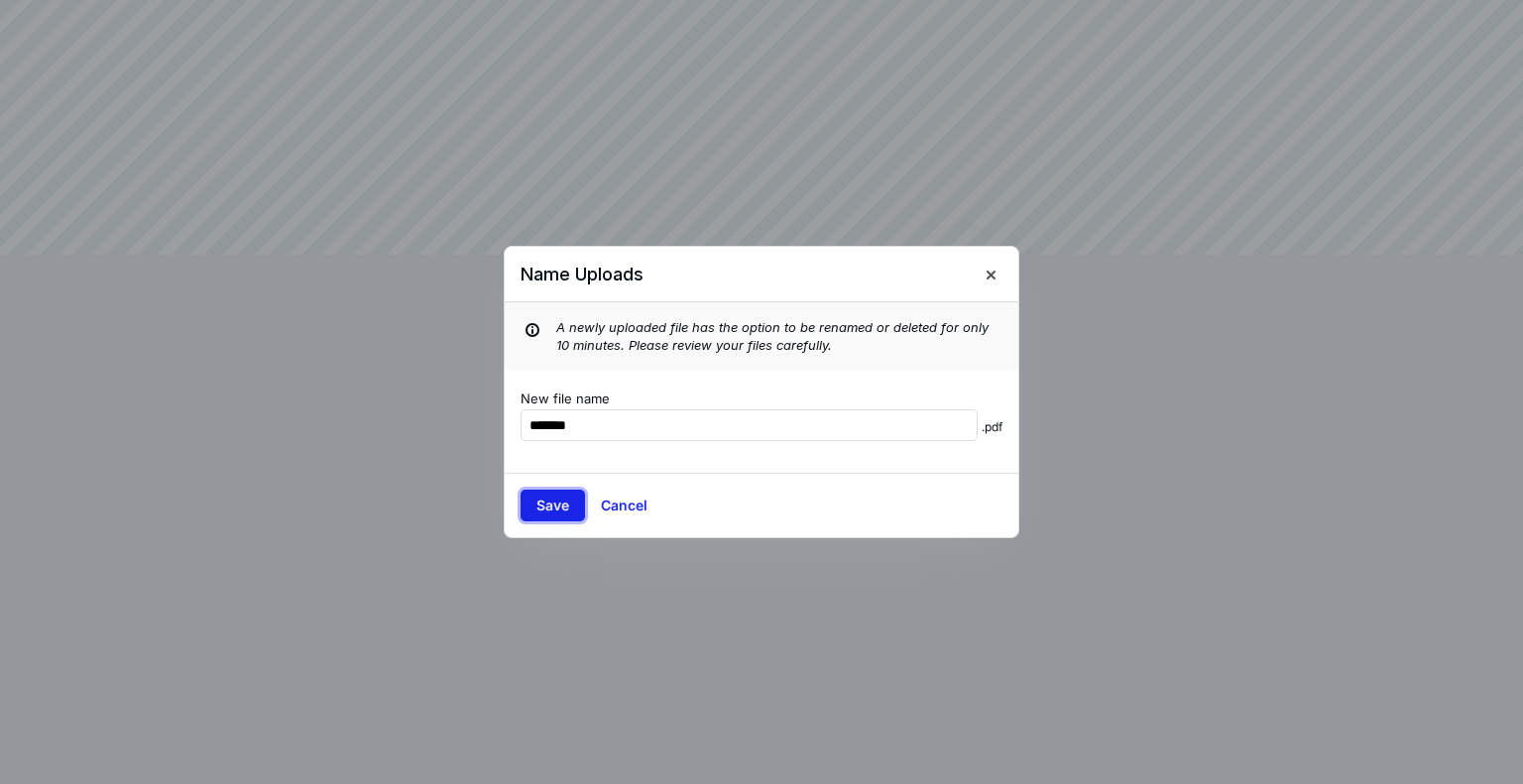 click on "Save" at bounding box center (552, 505) 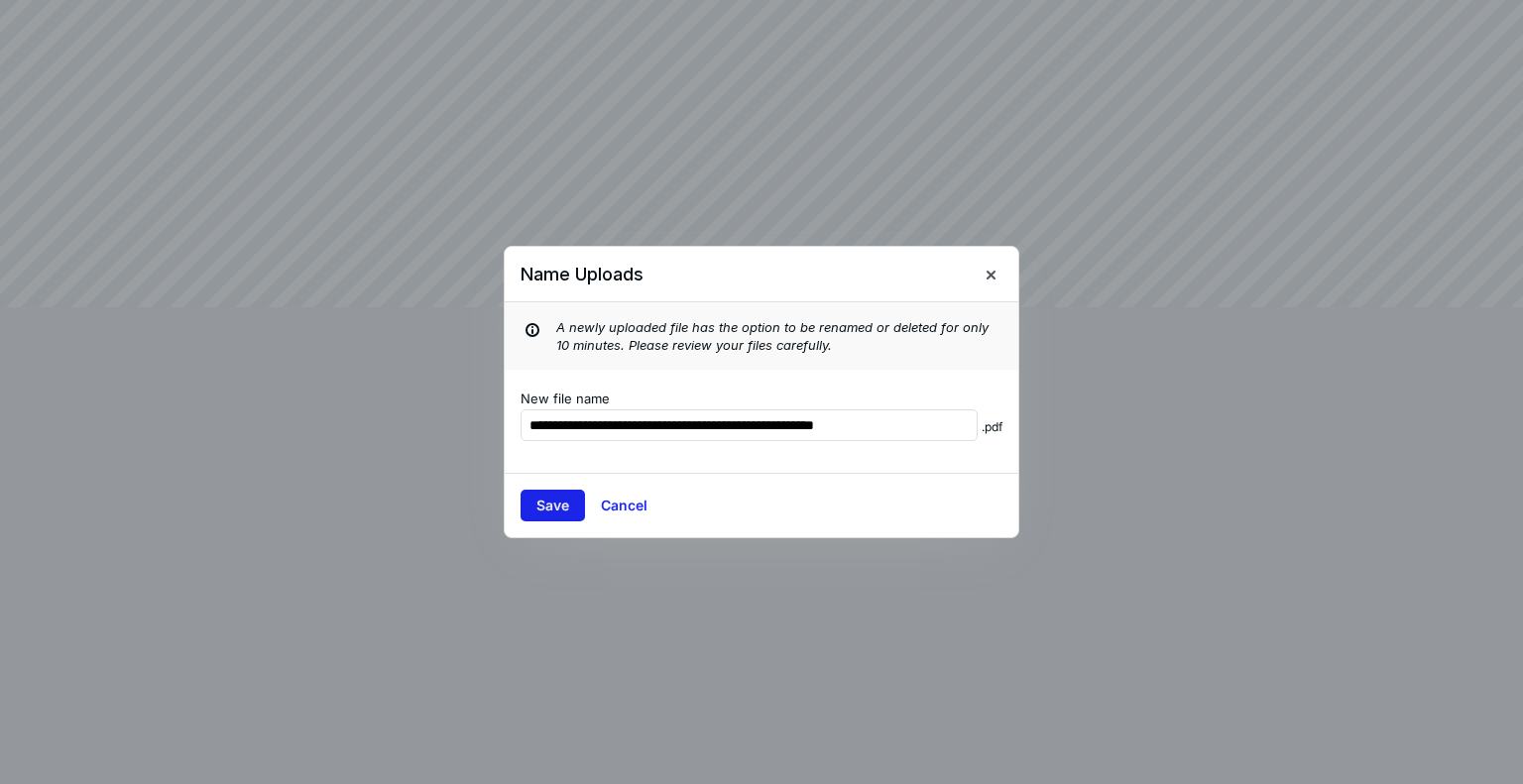 click on "Save" at bounding box center (552, 505) 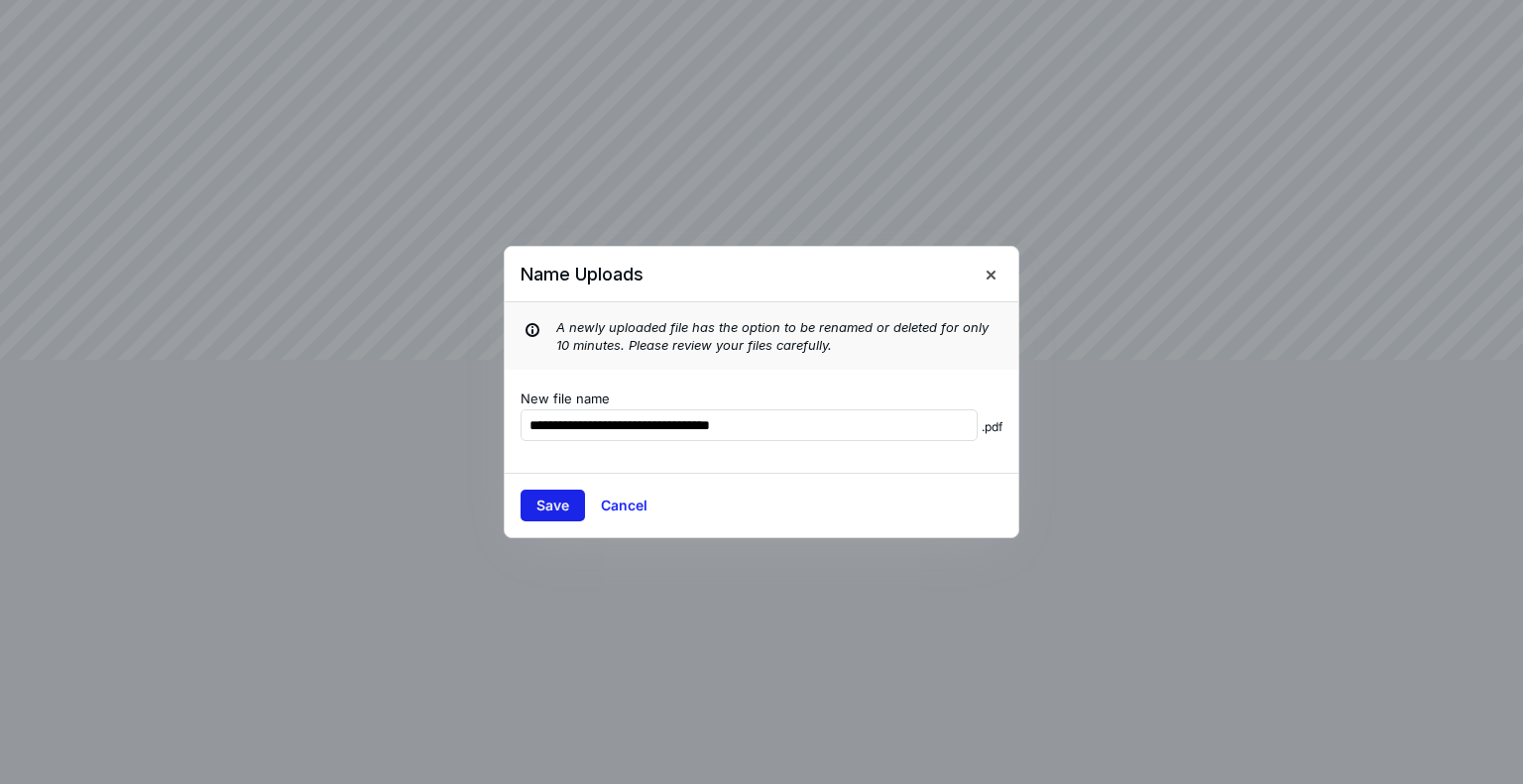 click on "Save" at bounding box center (552, 505) 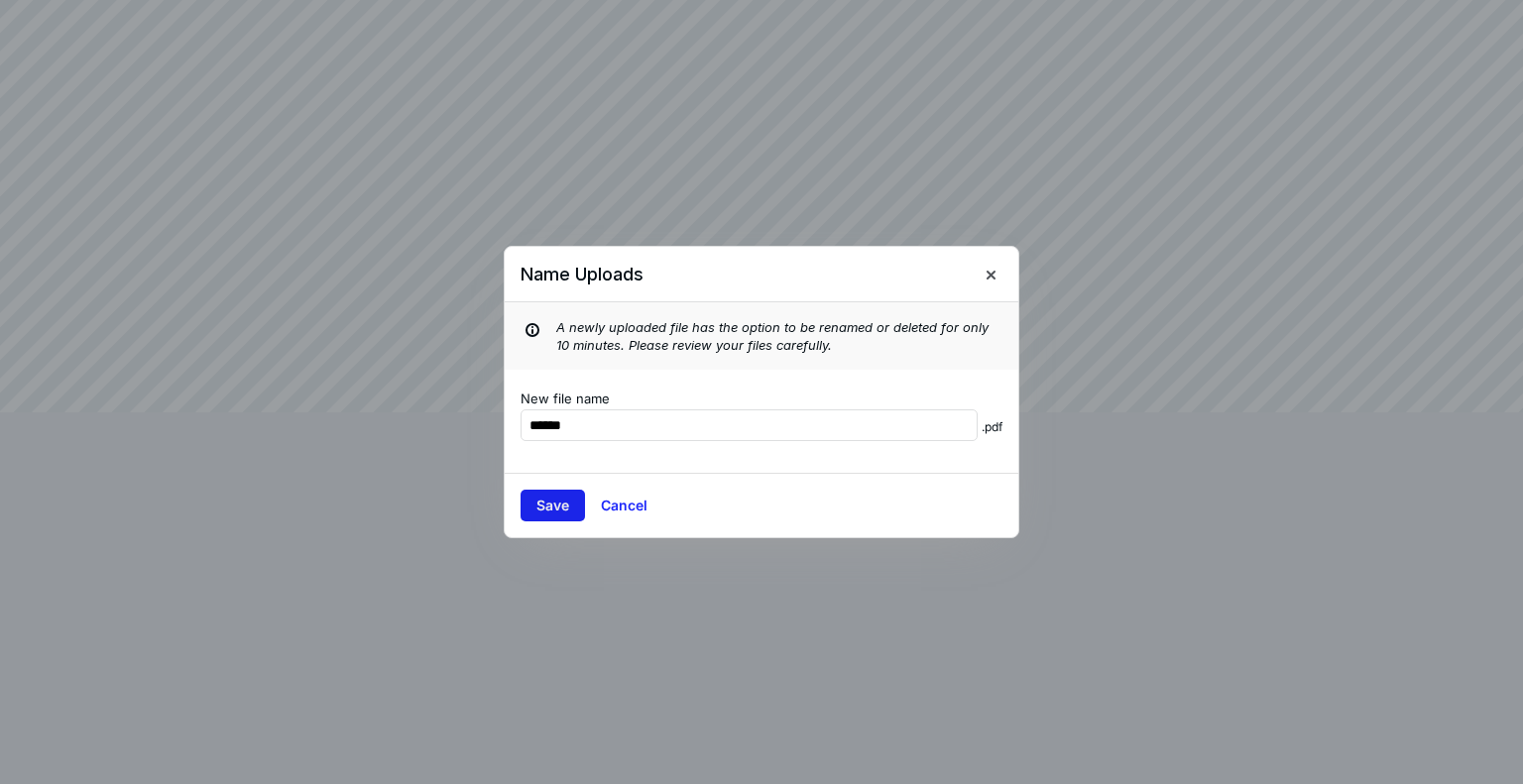 click on "Save" at bounding box center [552, 505] 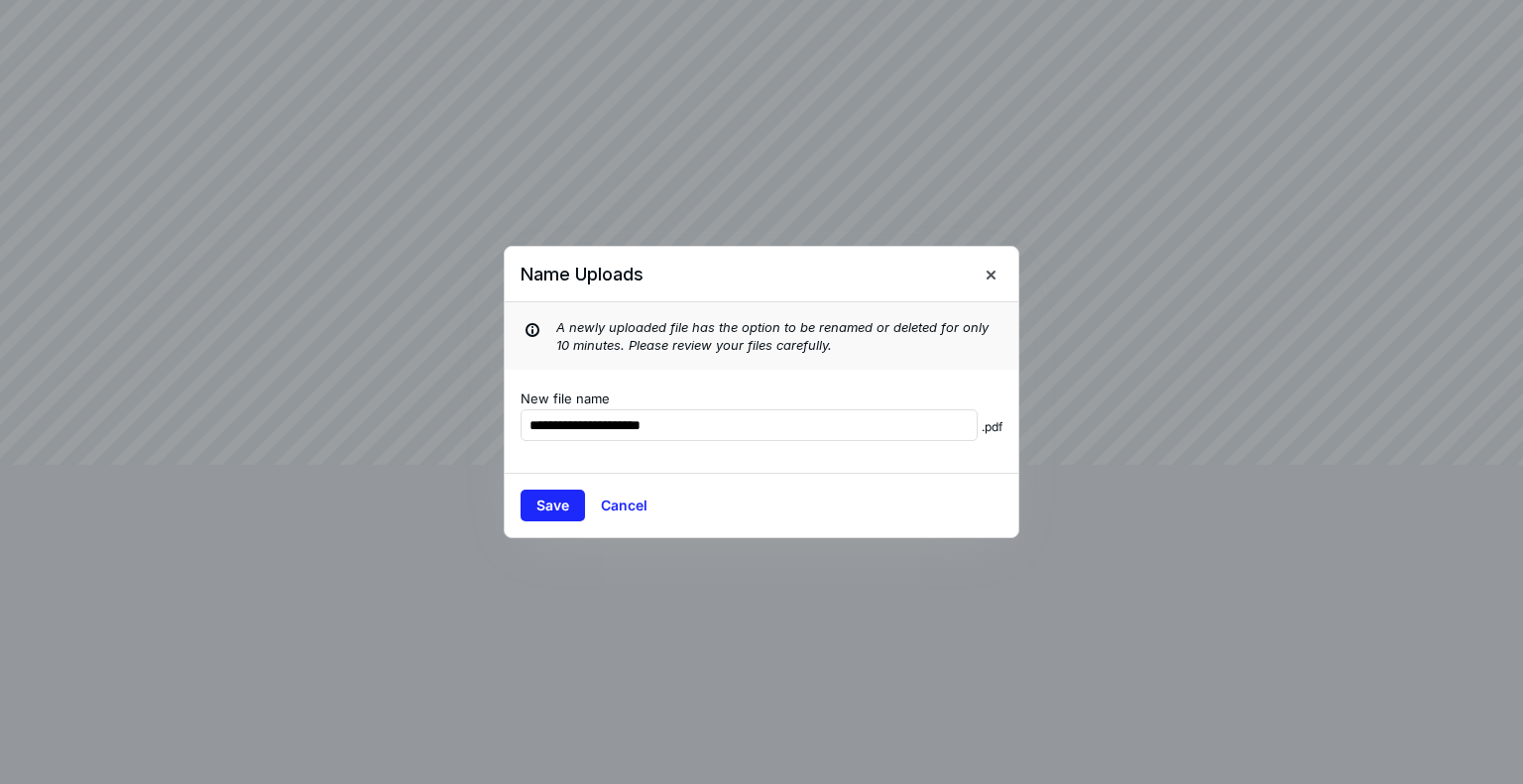 click on "Save Cancel" at bounding box center [762, 504] 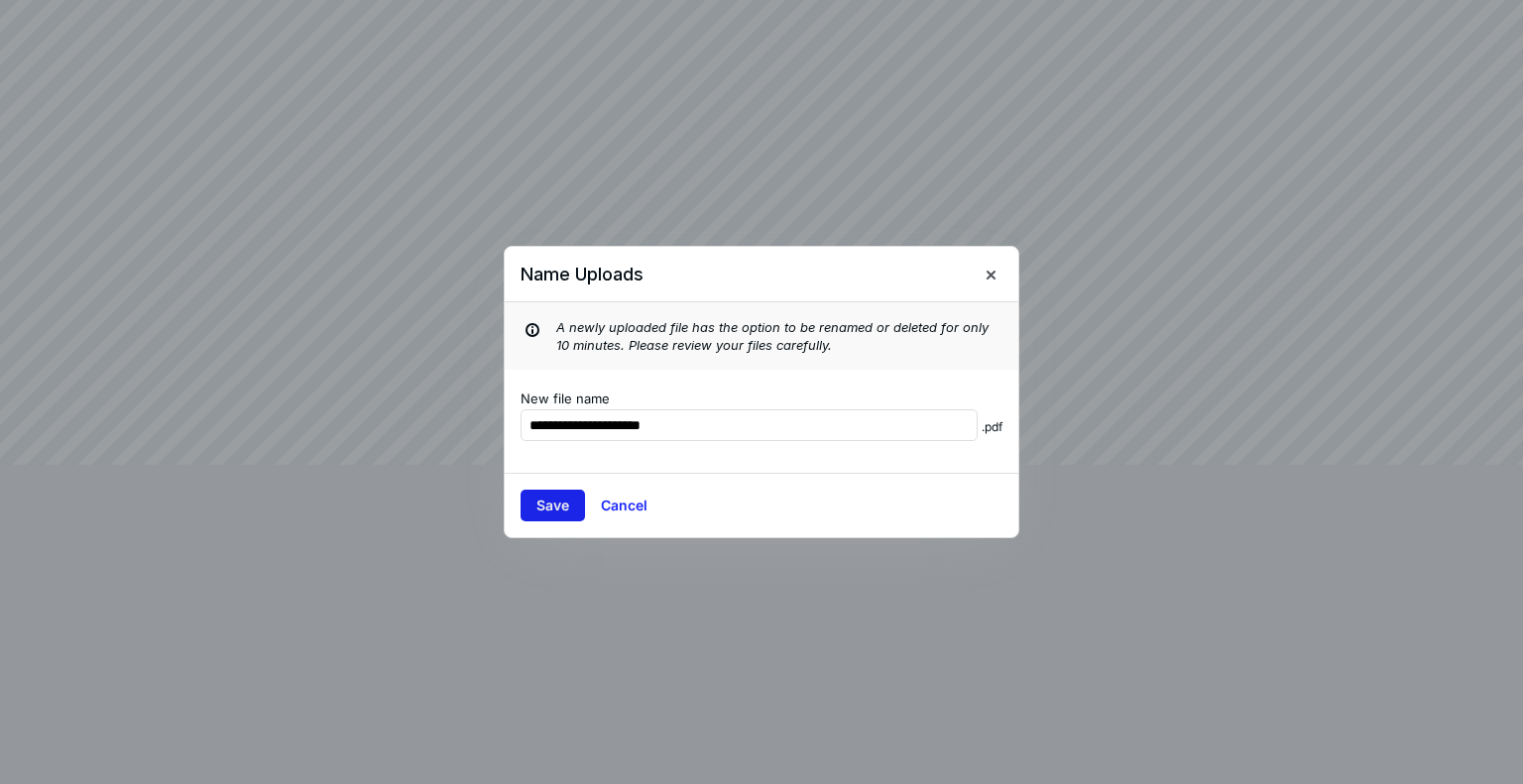click on "Save" at bounding box center [552, 505] 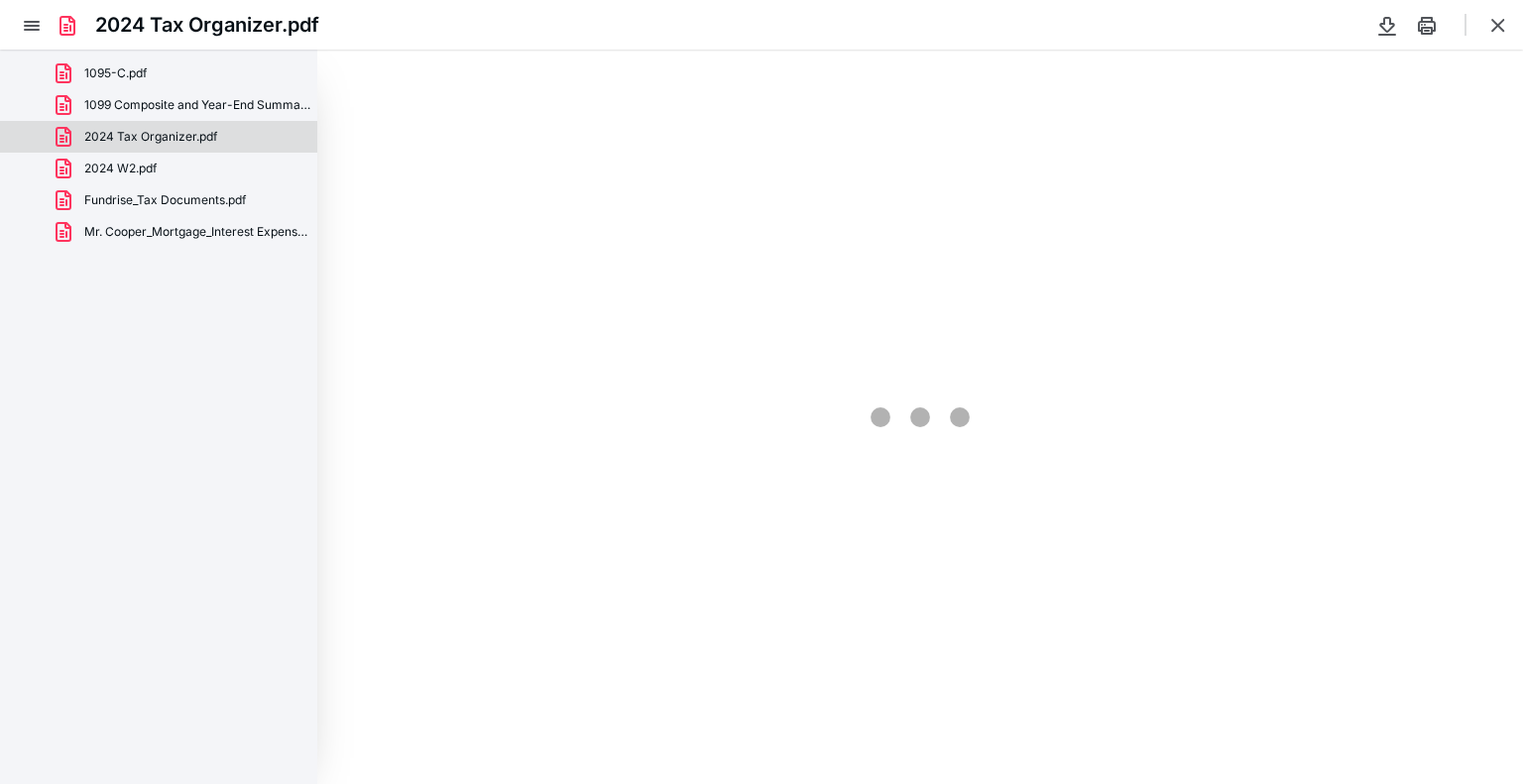 scroll, scrollTop: 0, scrollLeft: 0, axis: both 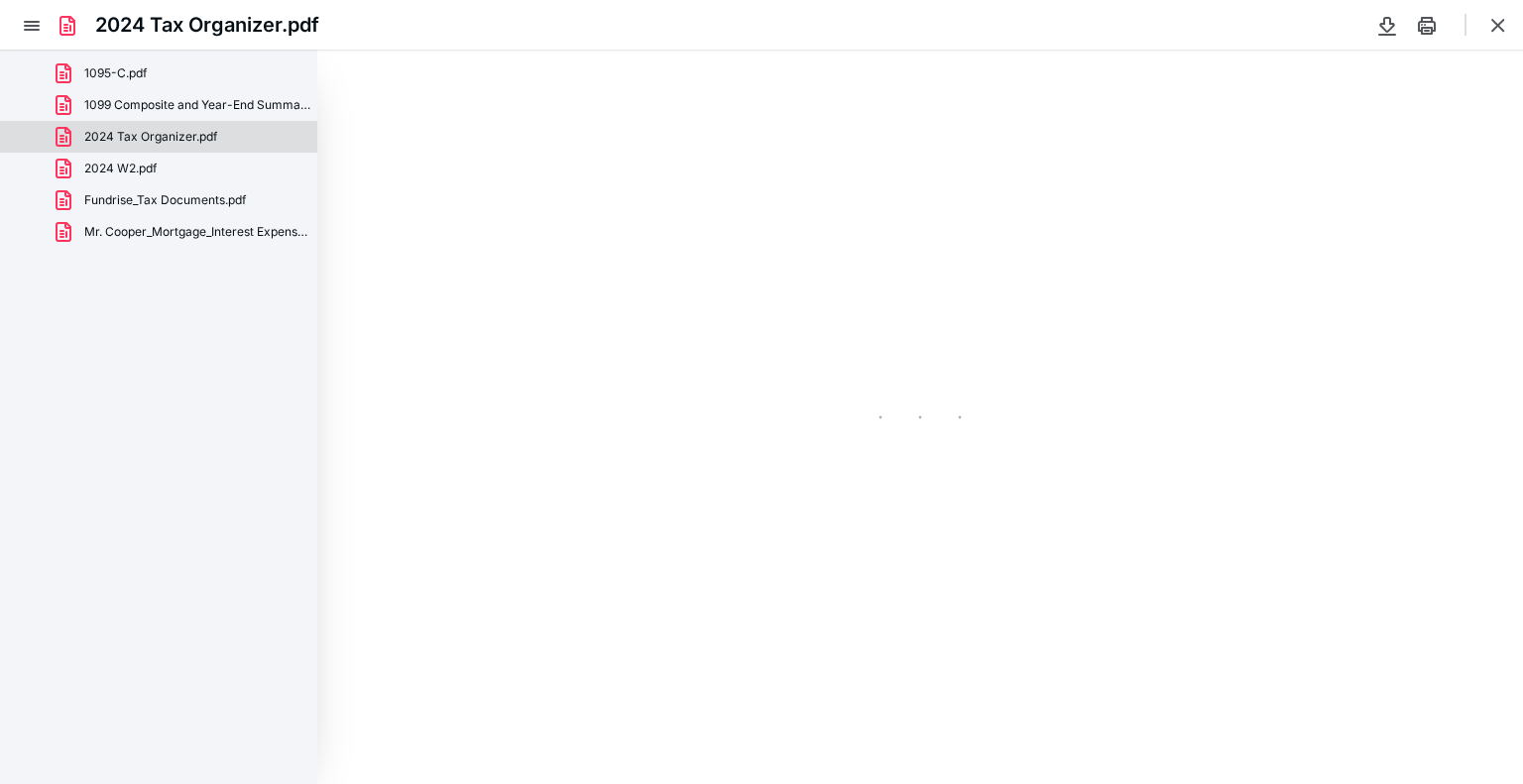 type on "89" 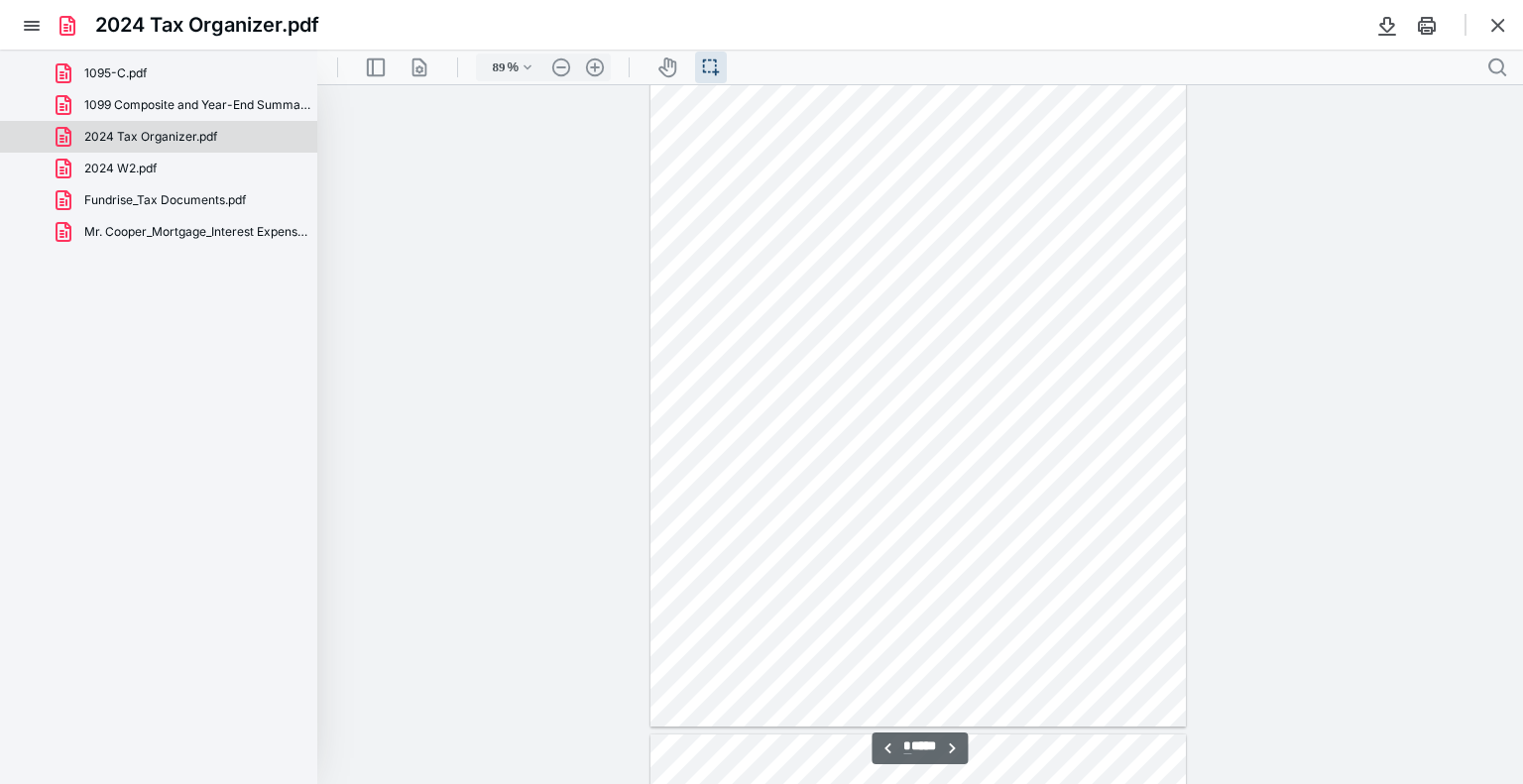 scroll, scrollTop: 1455, scrollLeft: 0, axis: vertical 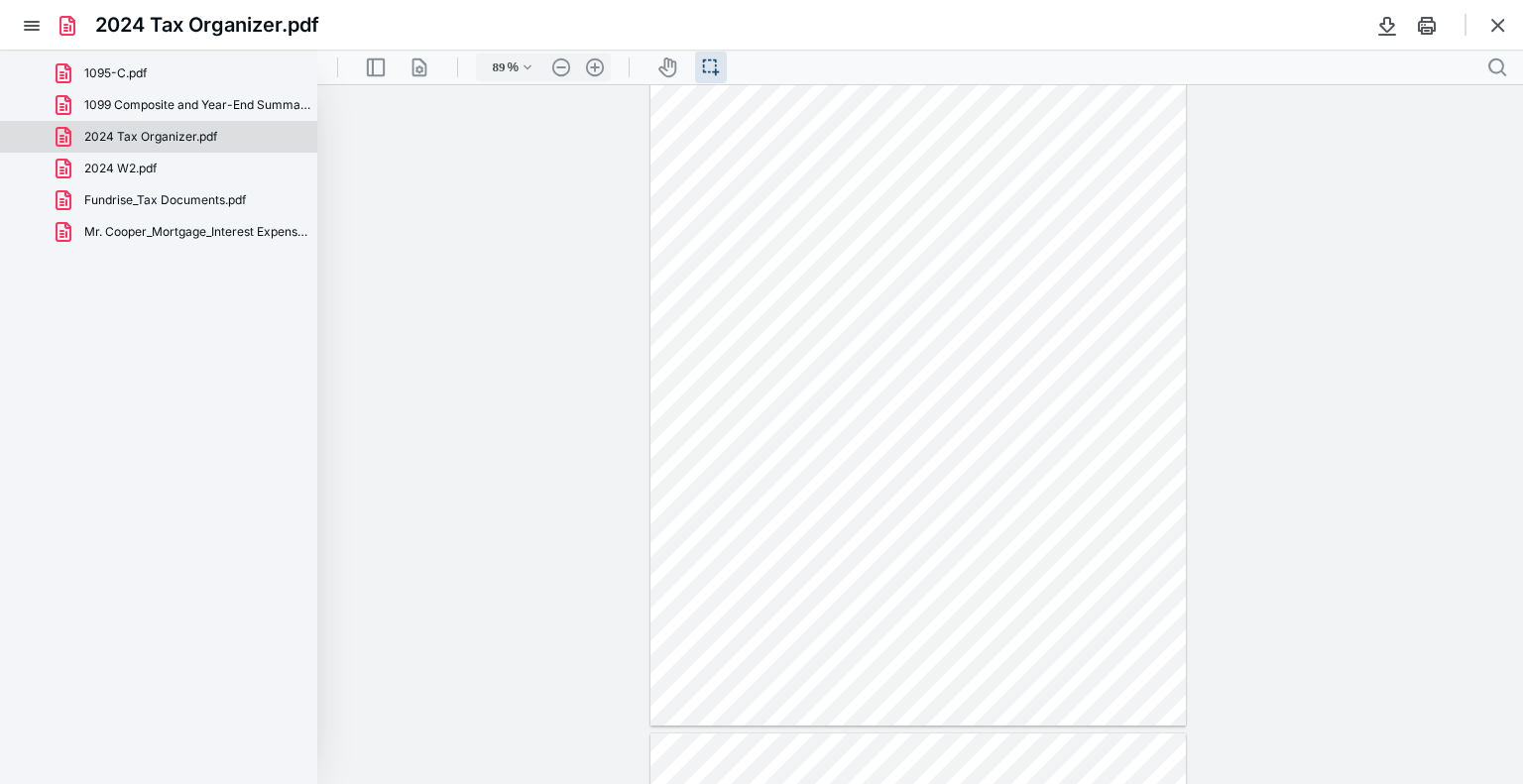 click at bounding box center (918, 380) 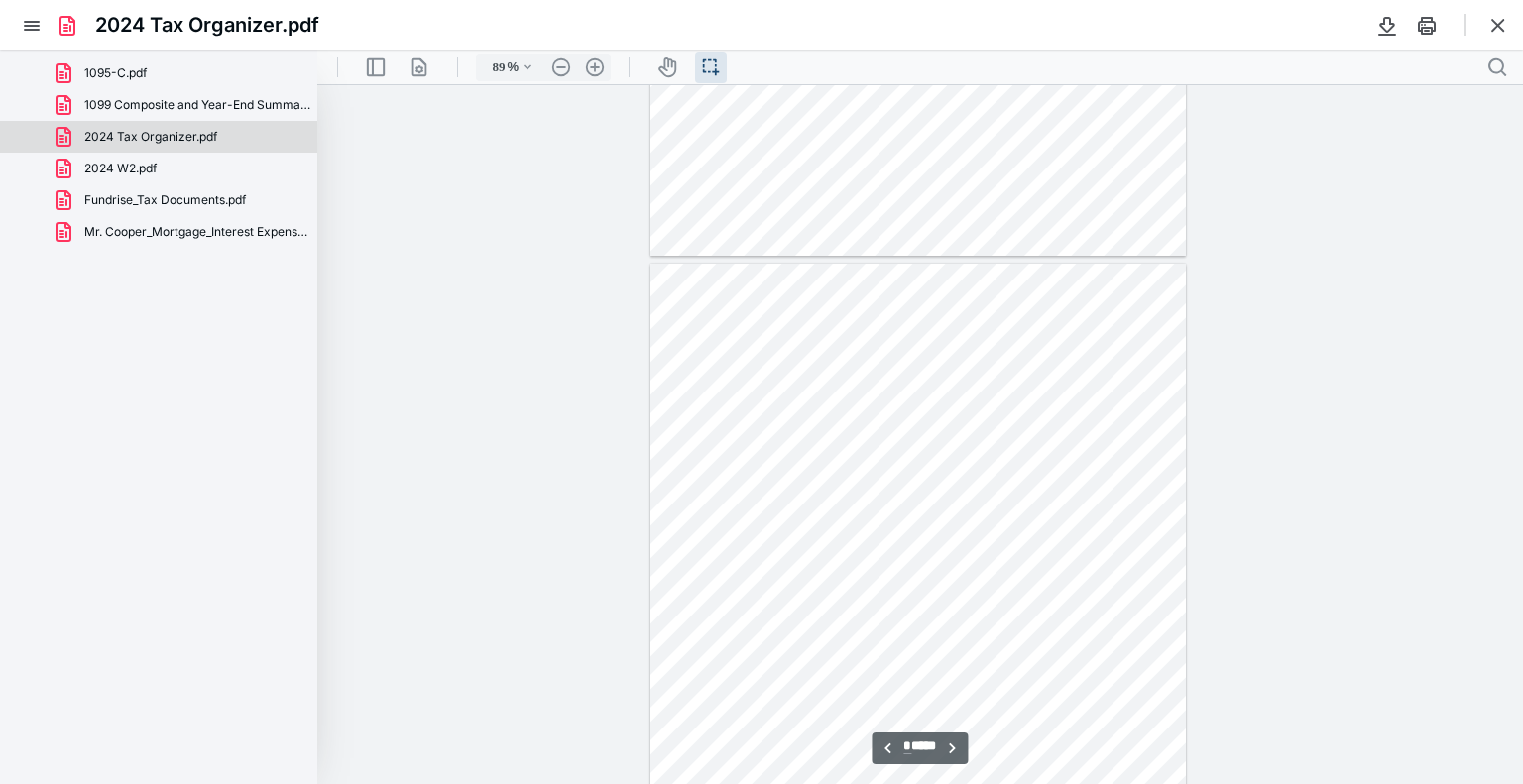 scroll, scrollTop: 2801, scrollLeft: 0, axis: vertical 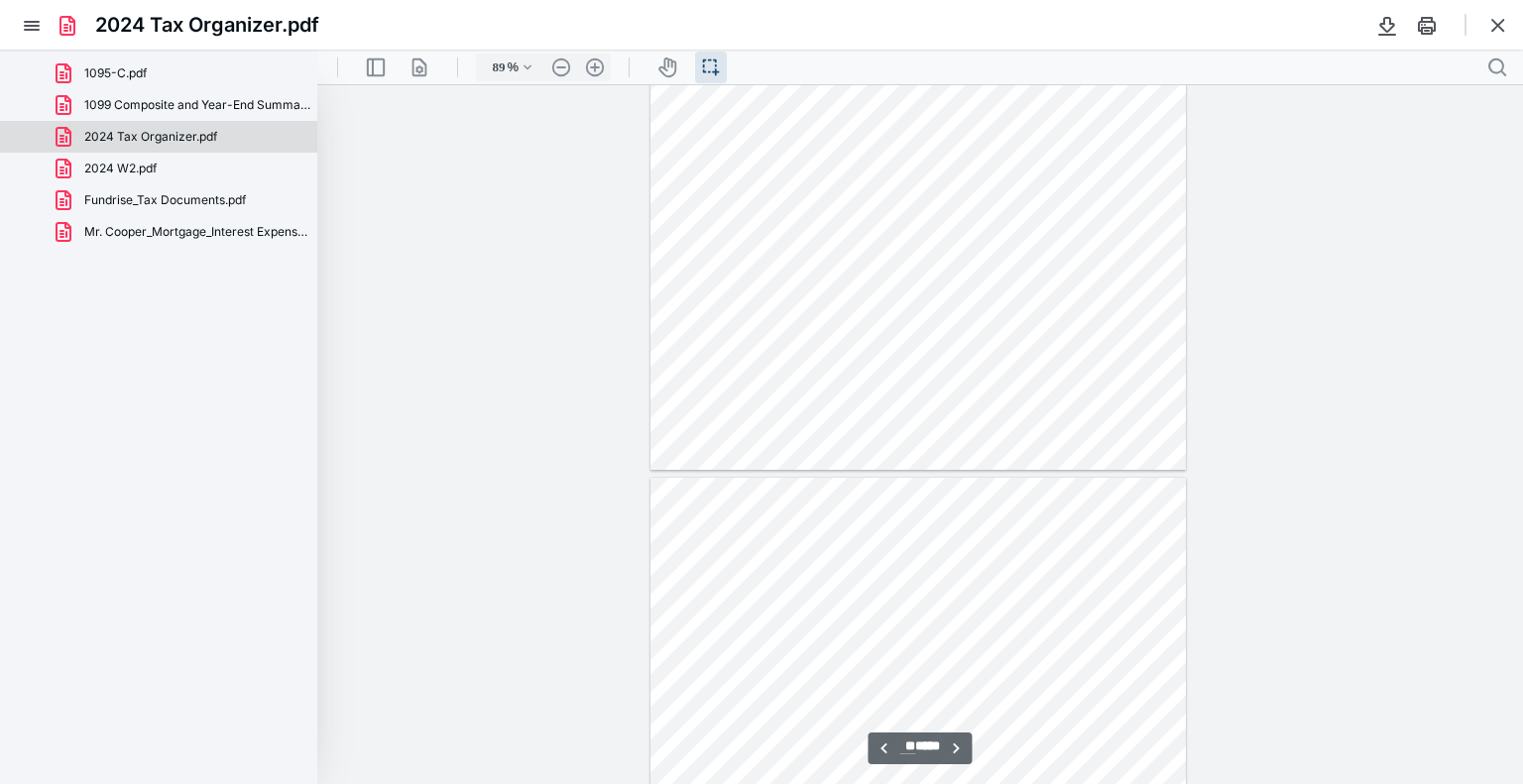 type on "*" 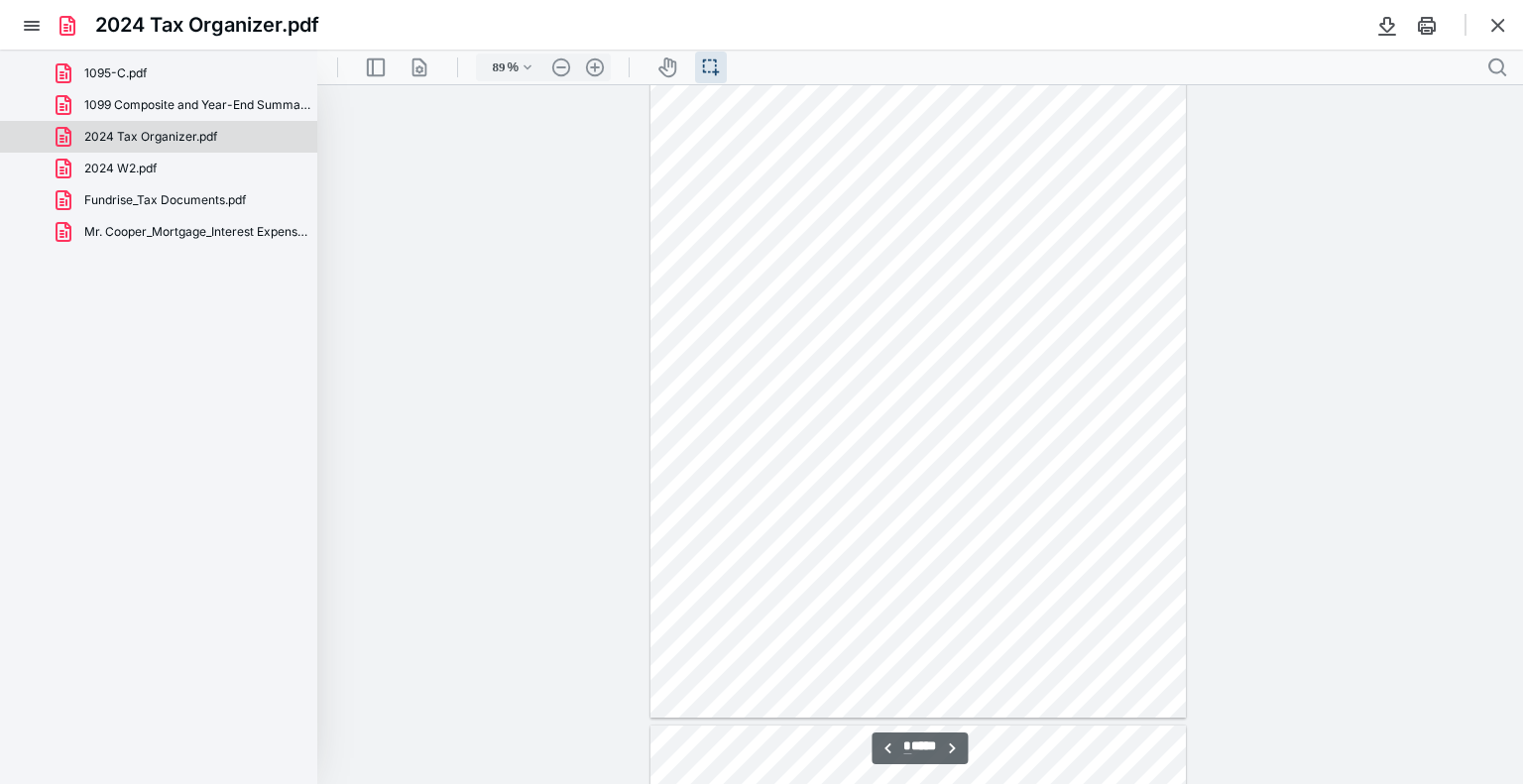 scroll, scrollTop: 5657, scrollLeft: 0, axis: vertical 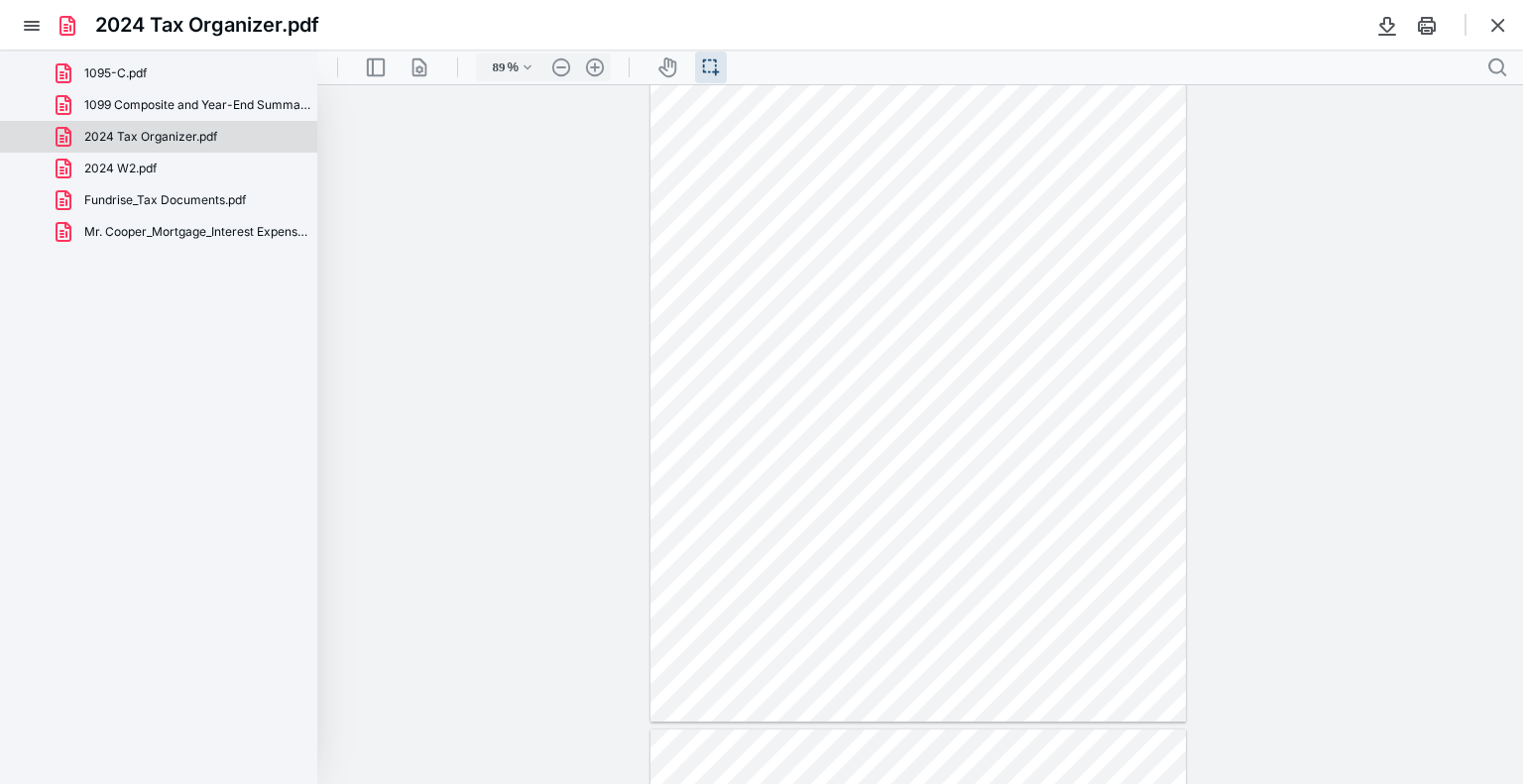 click at bounding box center (918, 376) 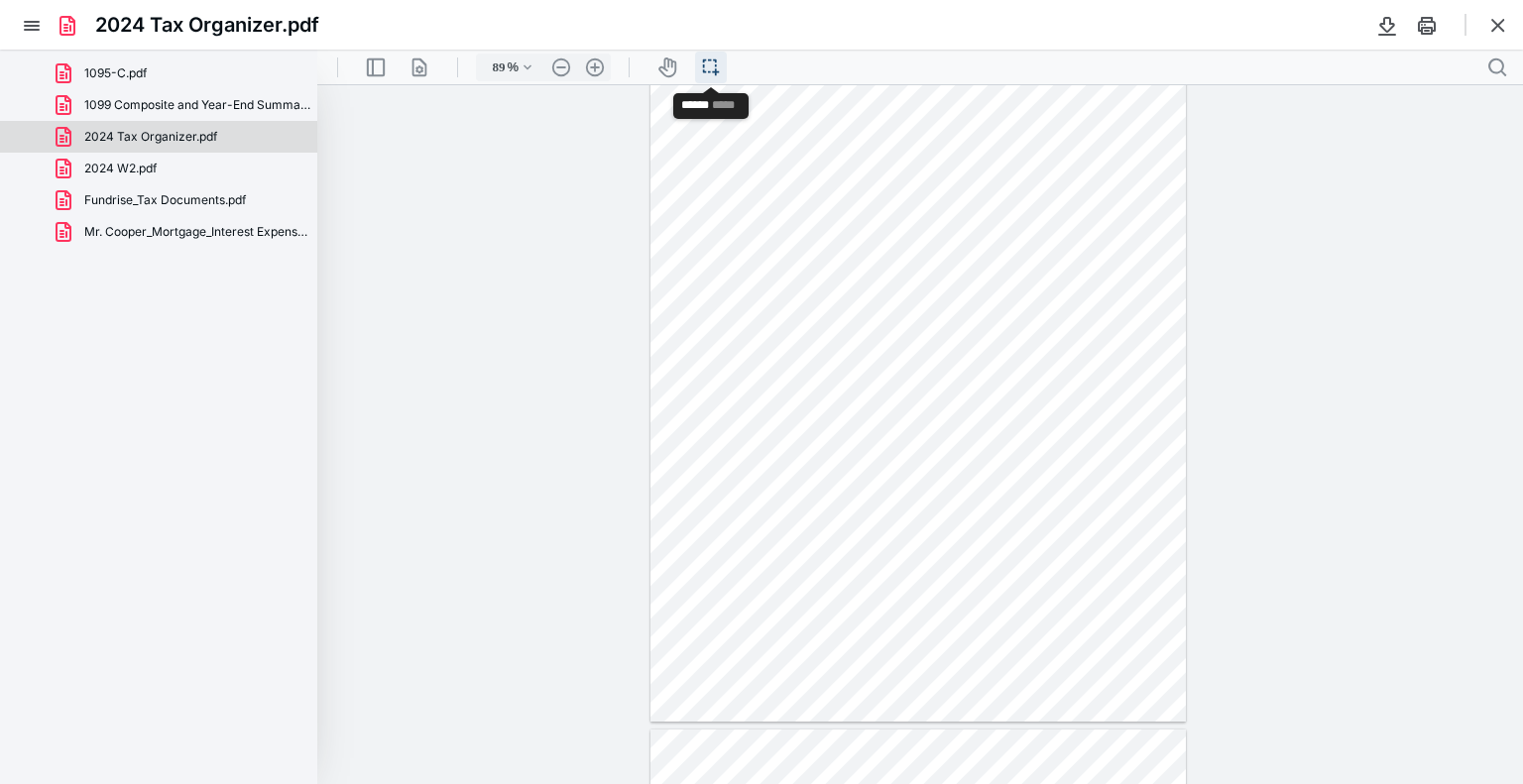 click on "icon / operation / multi select" at bounding box center [711, 67] 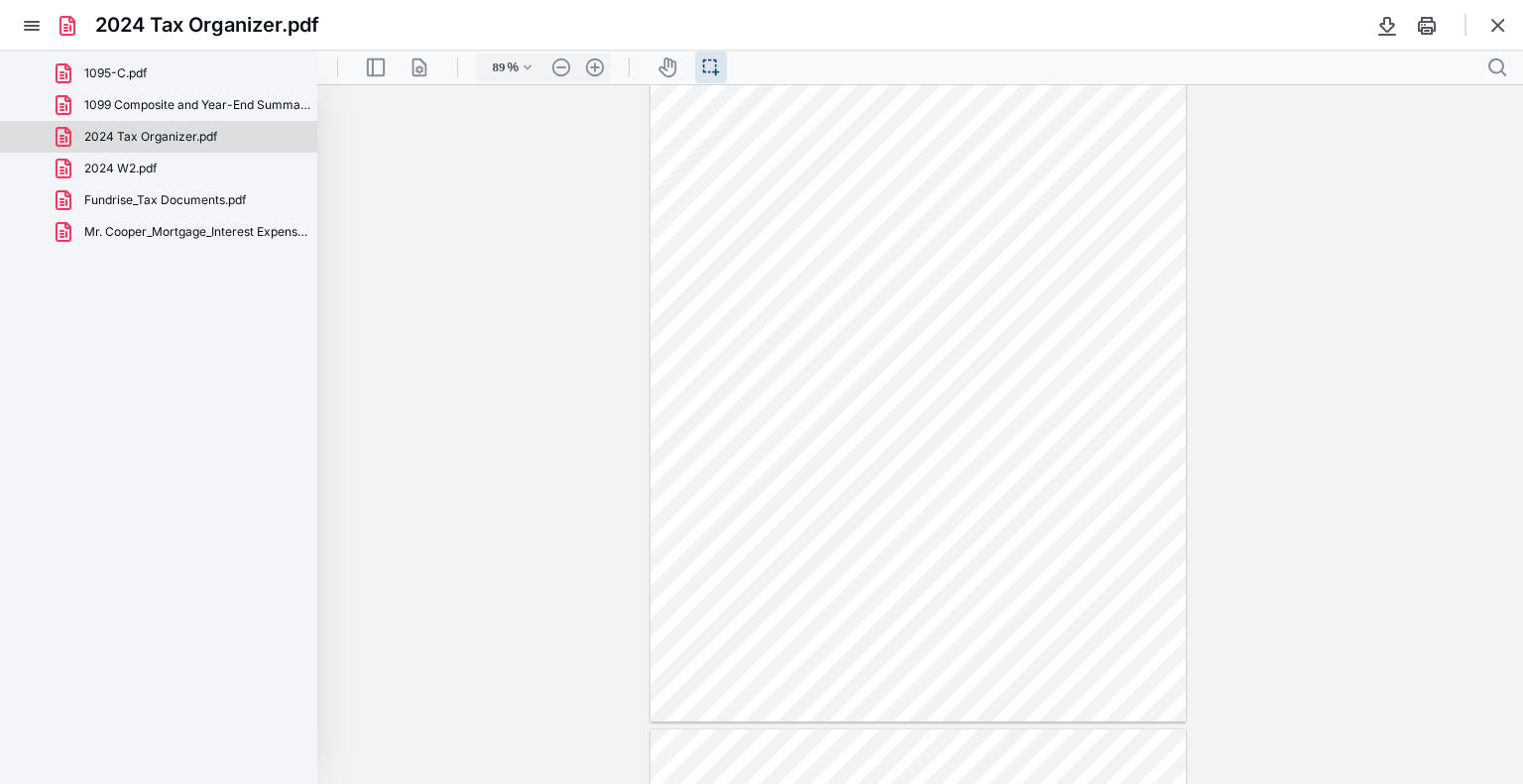 click at bounding box center [918, 376] 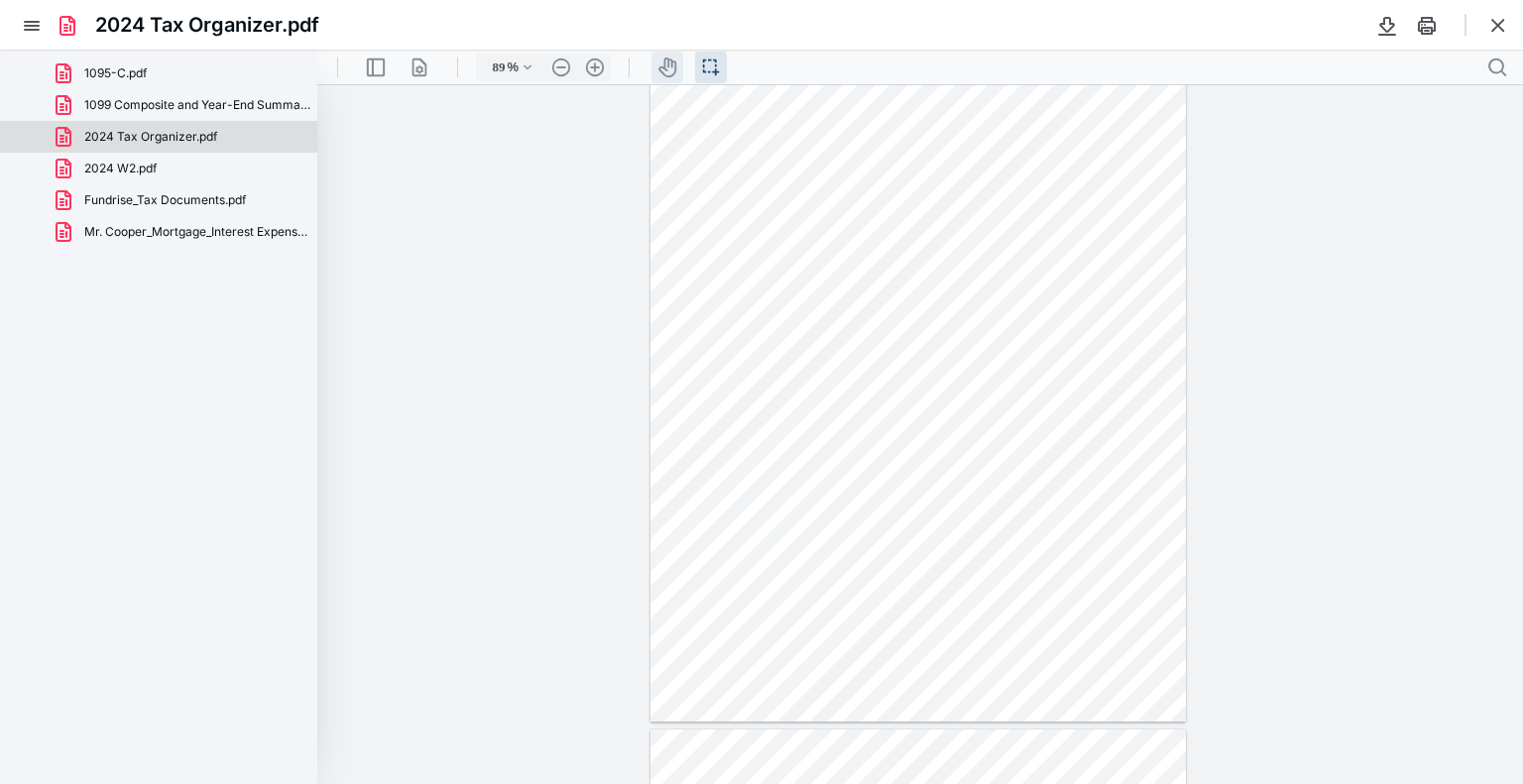 click on "icon-header-pan20" at bounding box center (667, 67) 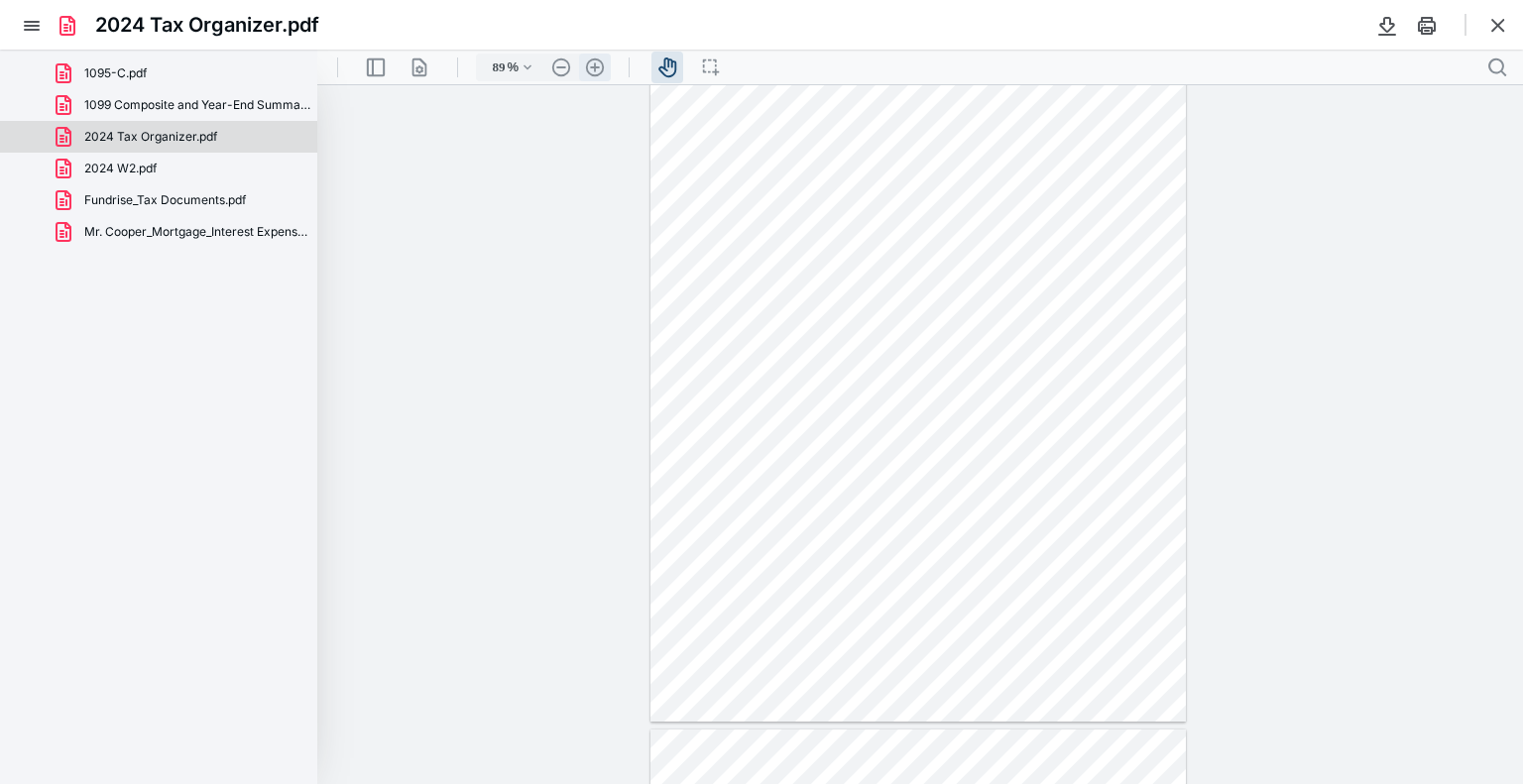 click on ".cls-1{fill:#abb0c4;} icon - header - zoom - in - line" at bounding box center (595, 67) 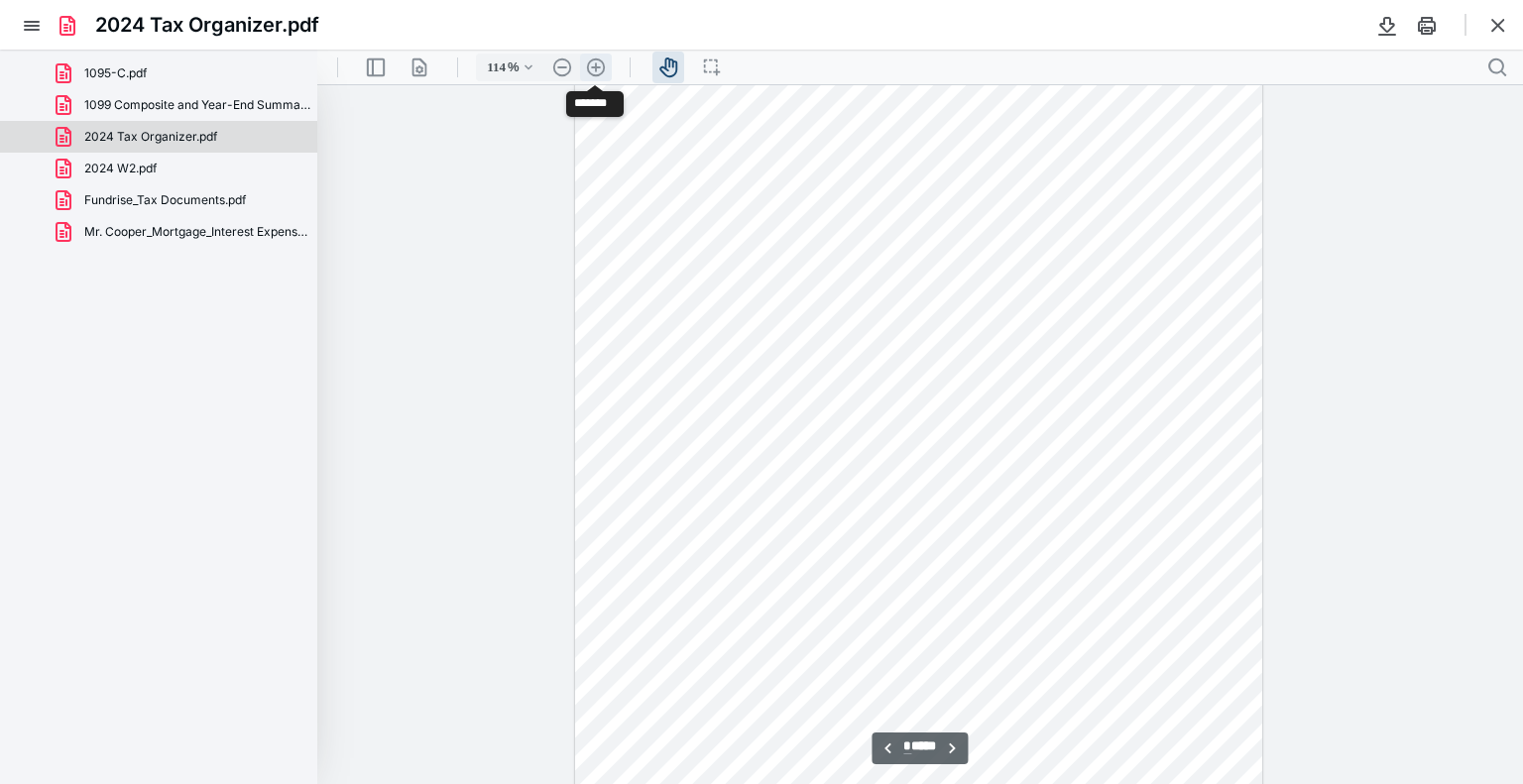 click on ".cls-1{fill:#abb0c4;} icon - header - zoom - in - line" at bounding box center (596, 67) 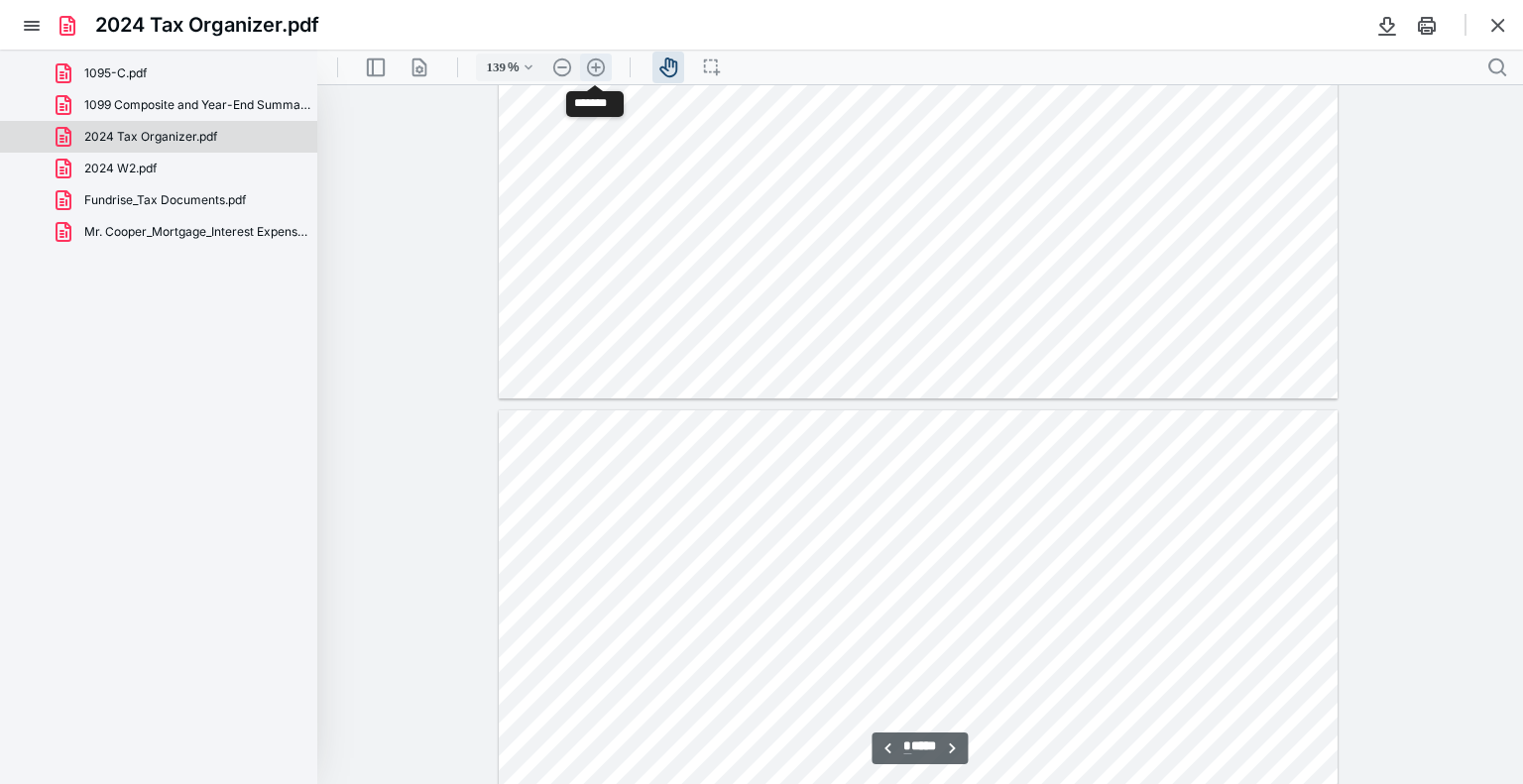 click on ".cls-1{fill:#abb0c4;} icon - header - zoom - in - line" at bounding box center (596, 67) 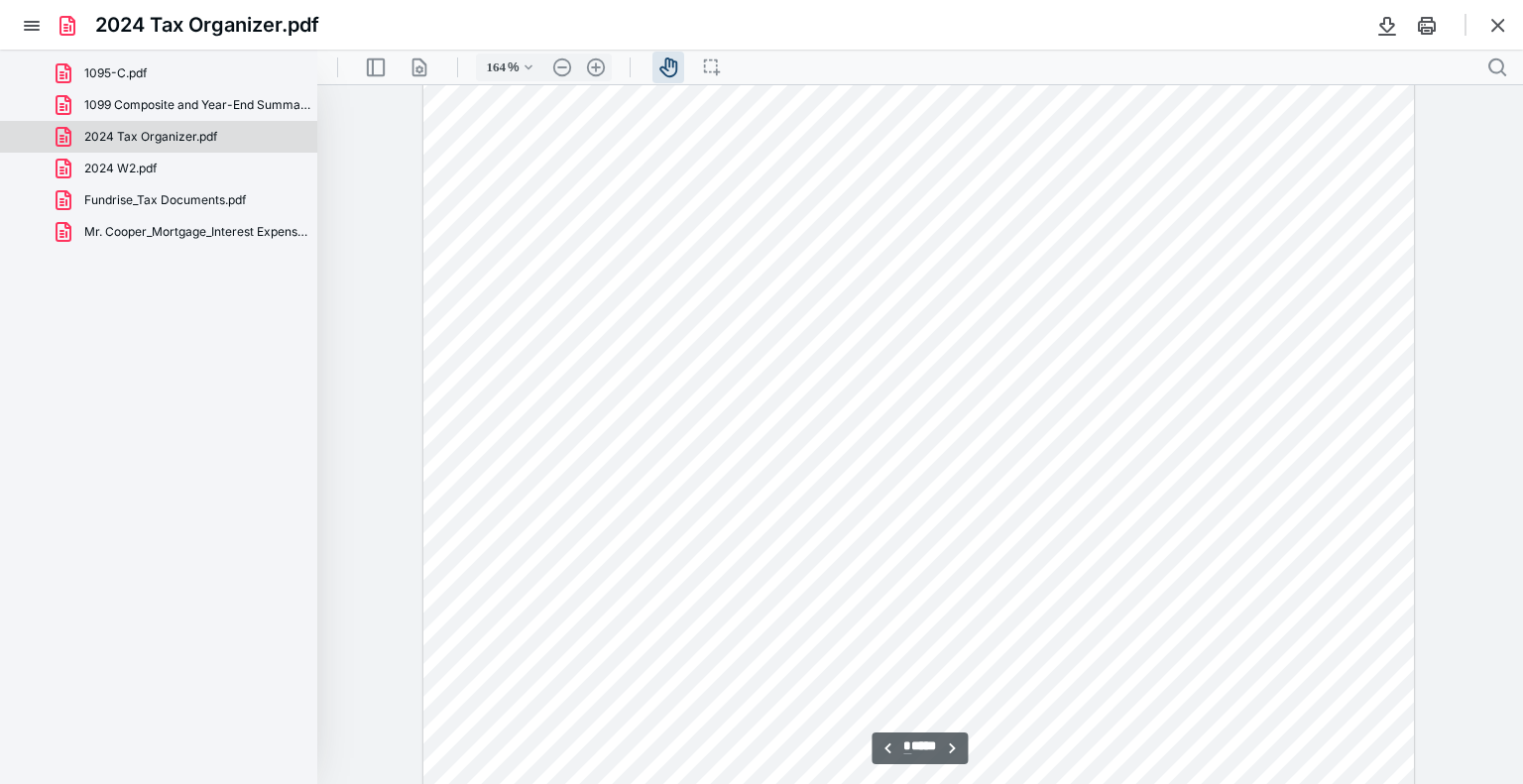 scroll, scrollTop: 1459, scrollLeft: 0, axis: vertical 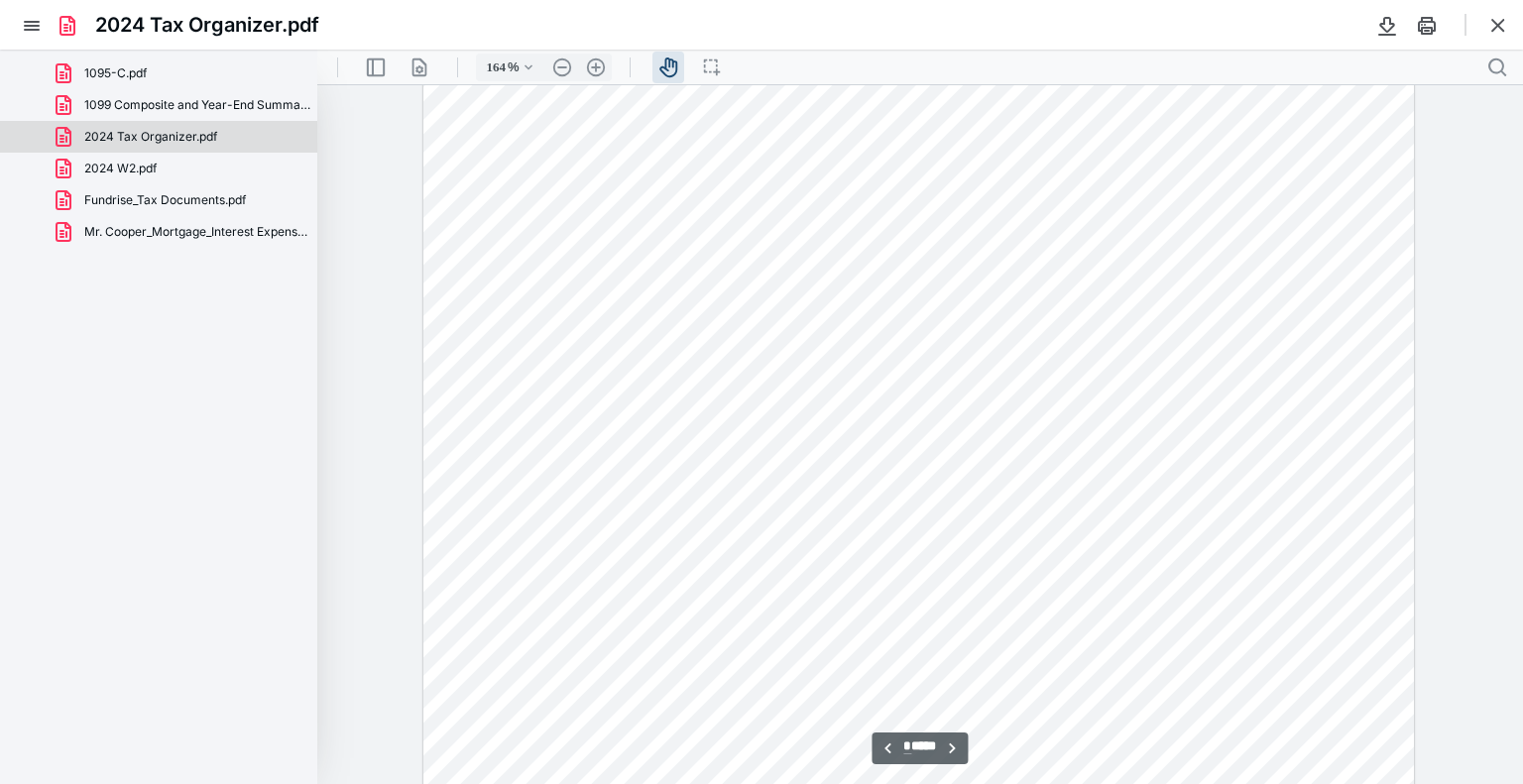 type on "*" 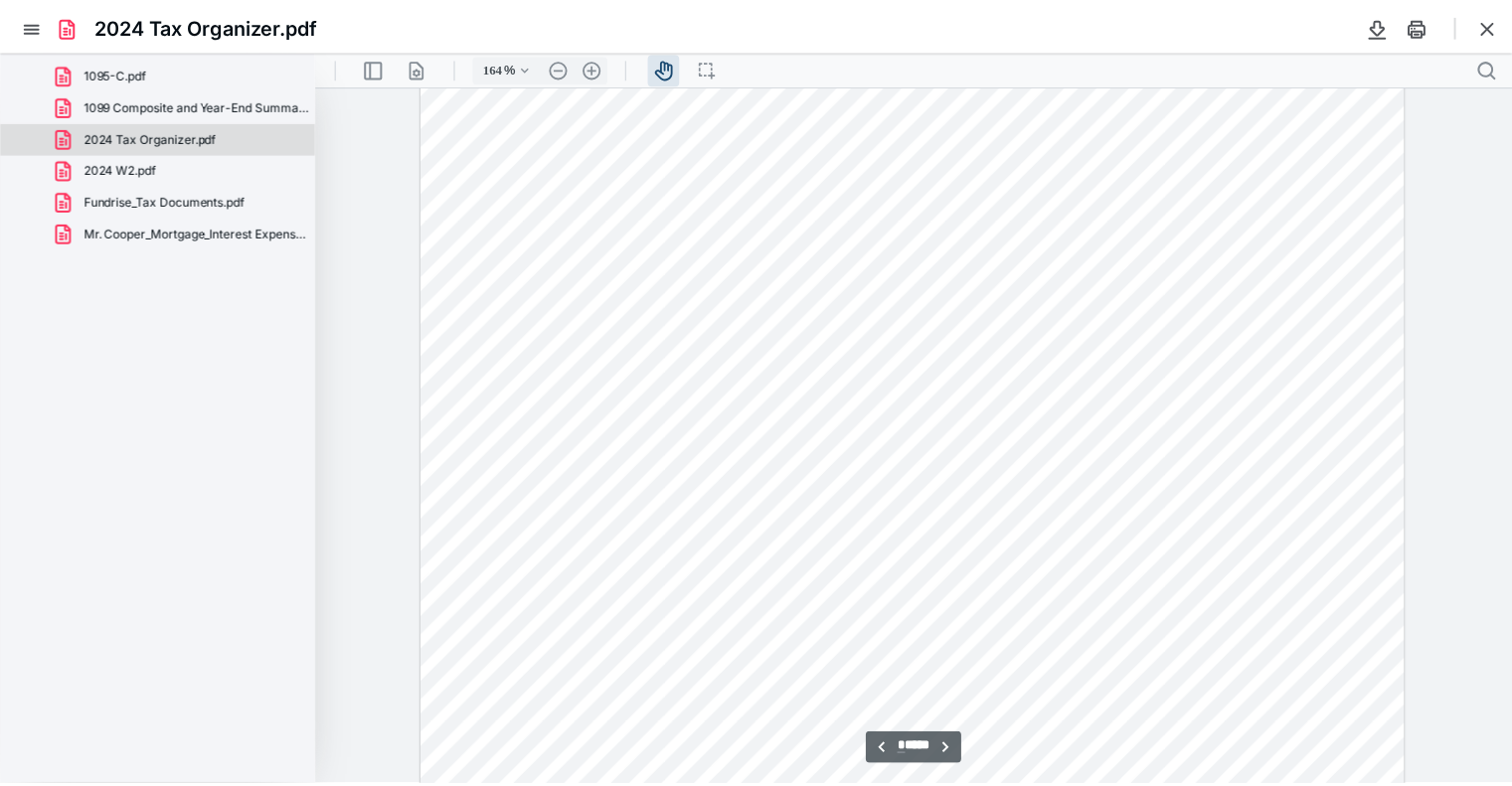 scroll, scrollTop: 5432, scrollLeft: 0, axis: vertical 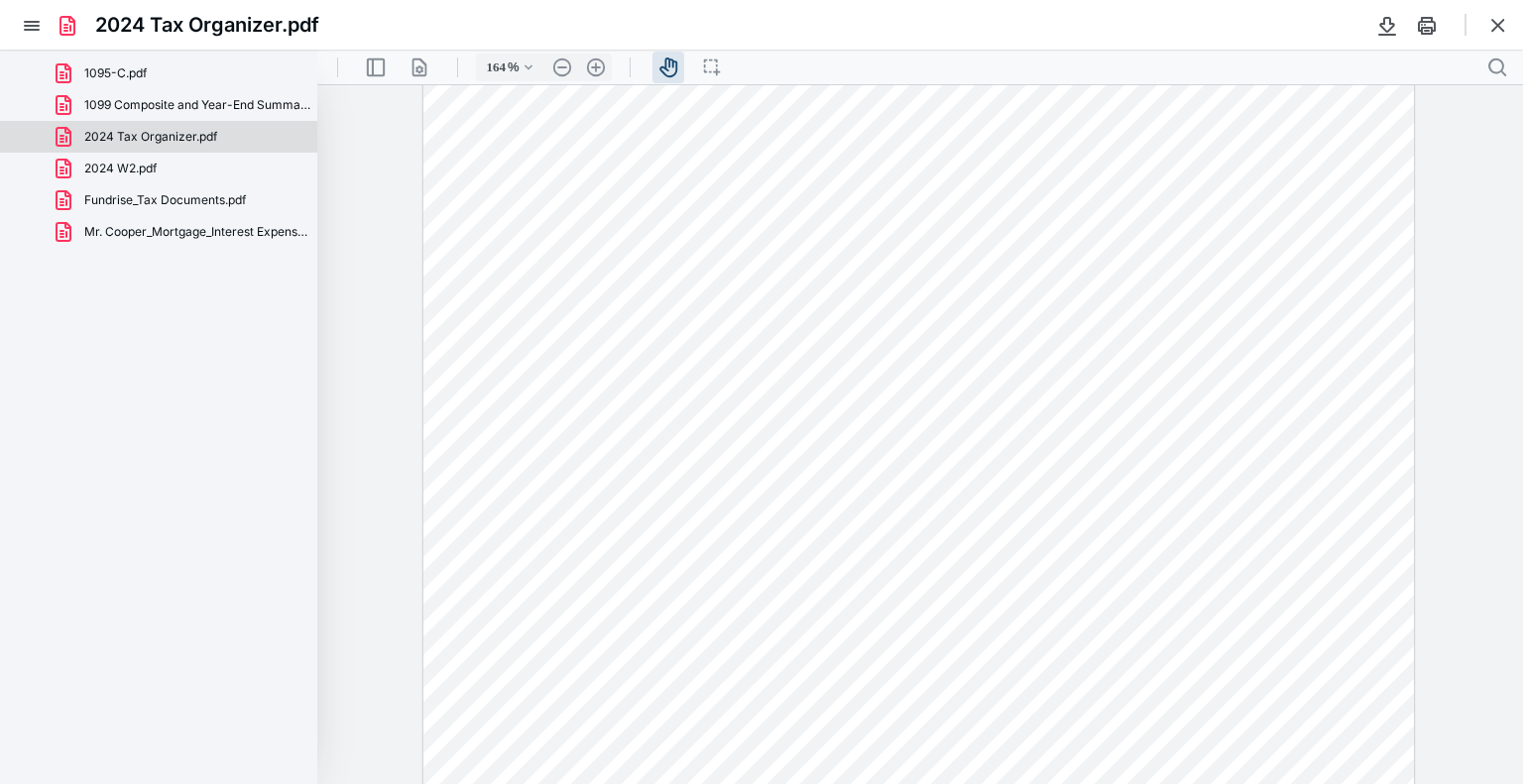 click at bounding box center (918, 492) 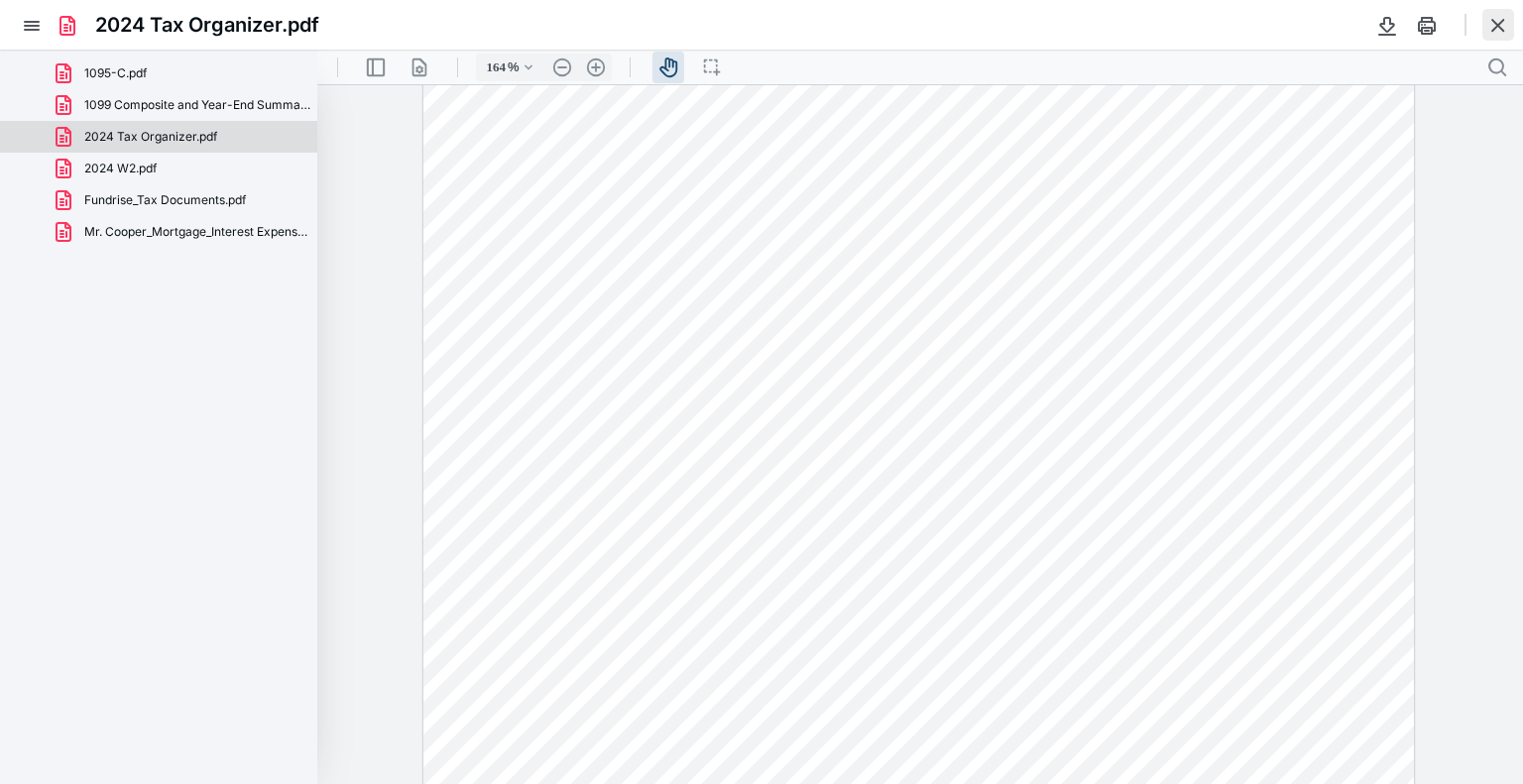 click at bounding box center (1498, 25) 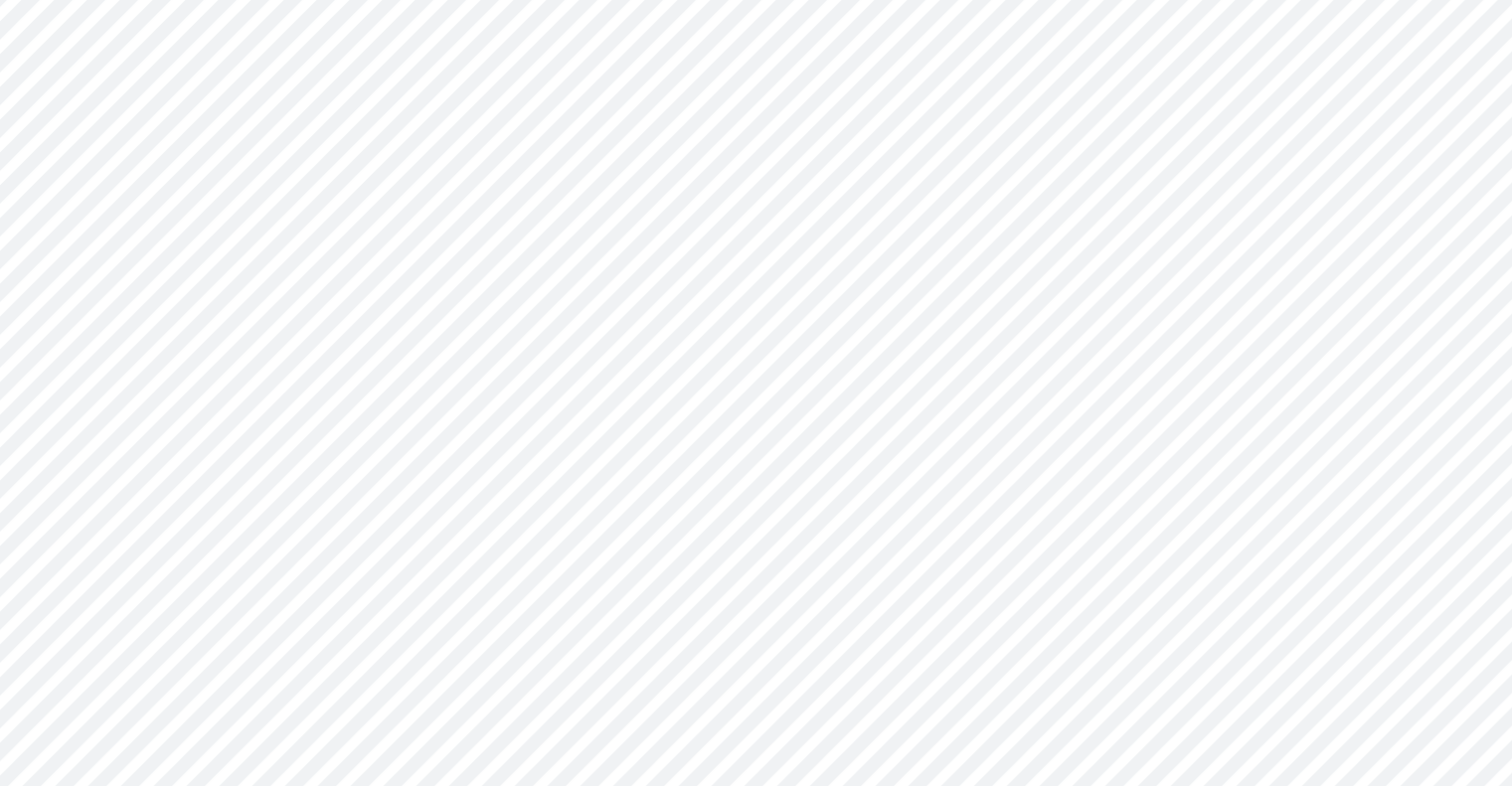 scroll, scrollTop: 349, scrollLeft: 0, axis: vertical 